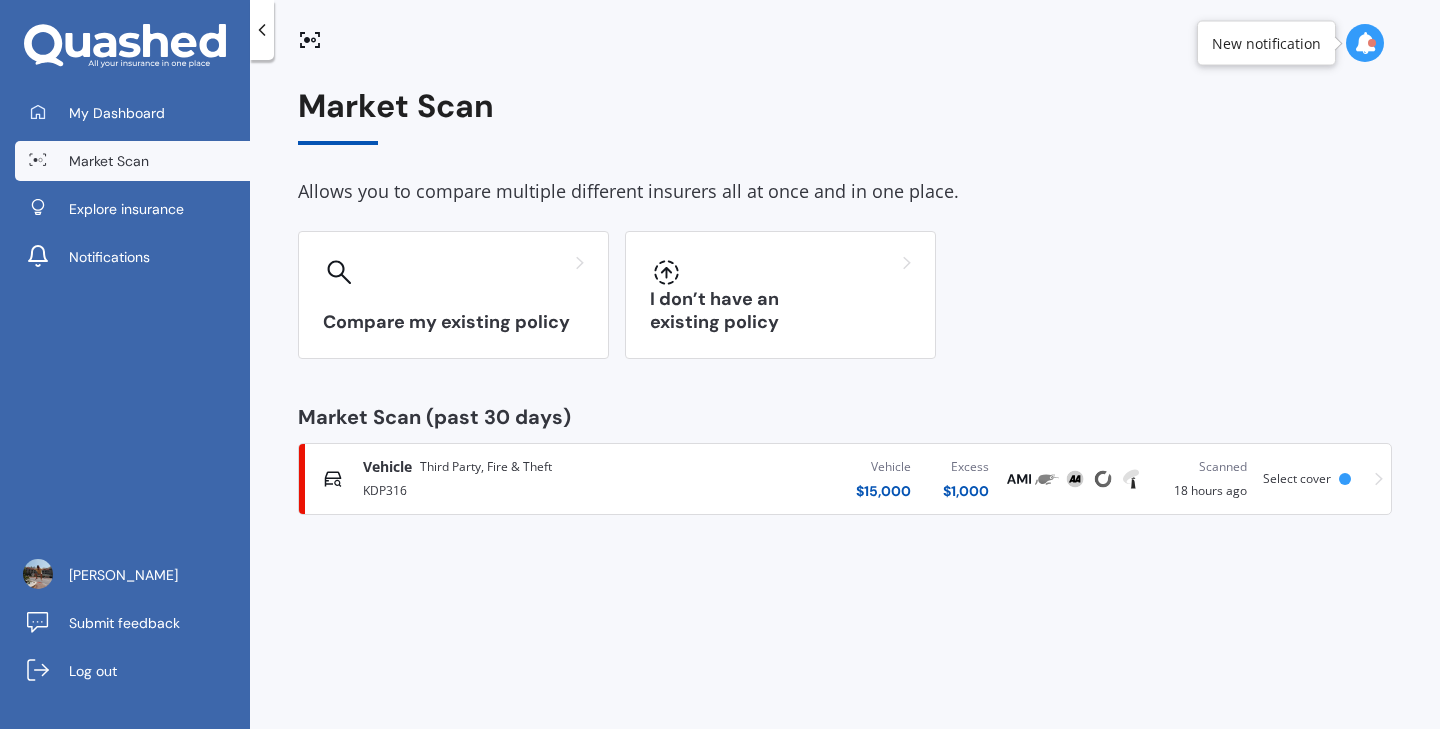 scroll, scrollTop: 0, scrollLeft: 0, axis: both 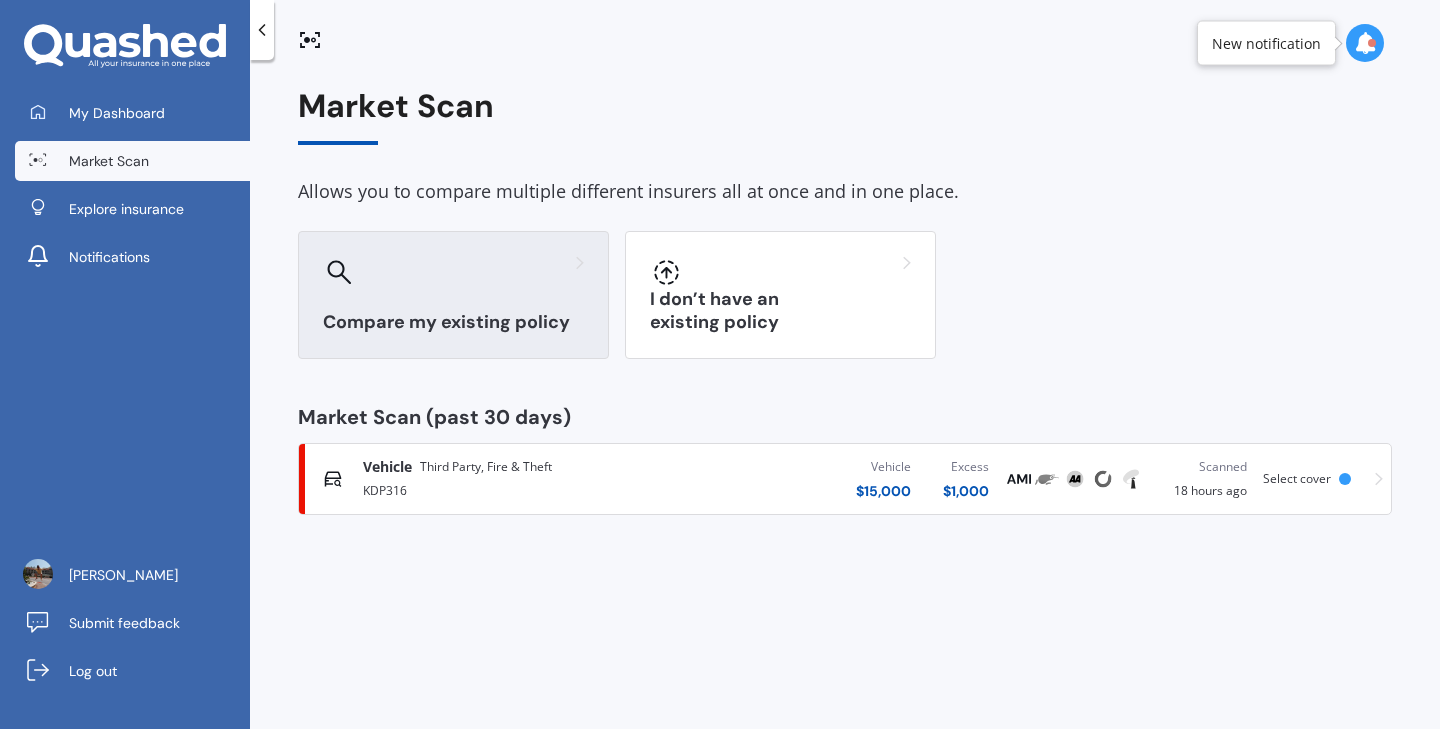 click on "Compare my existing policy" at bounding box center [453, 295] 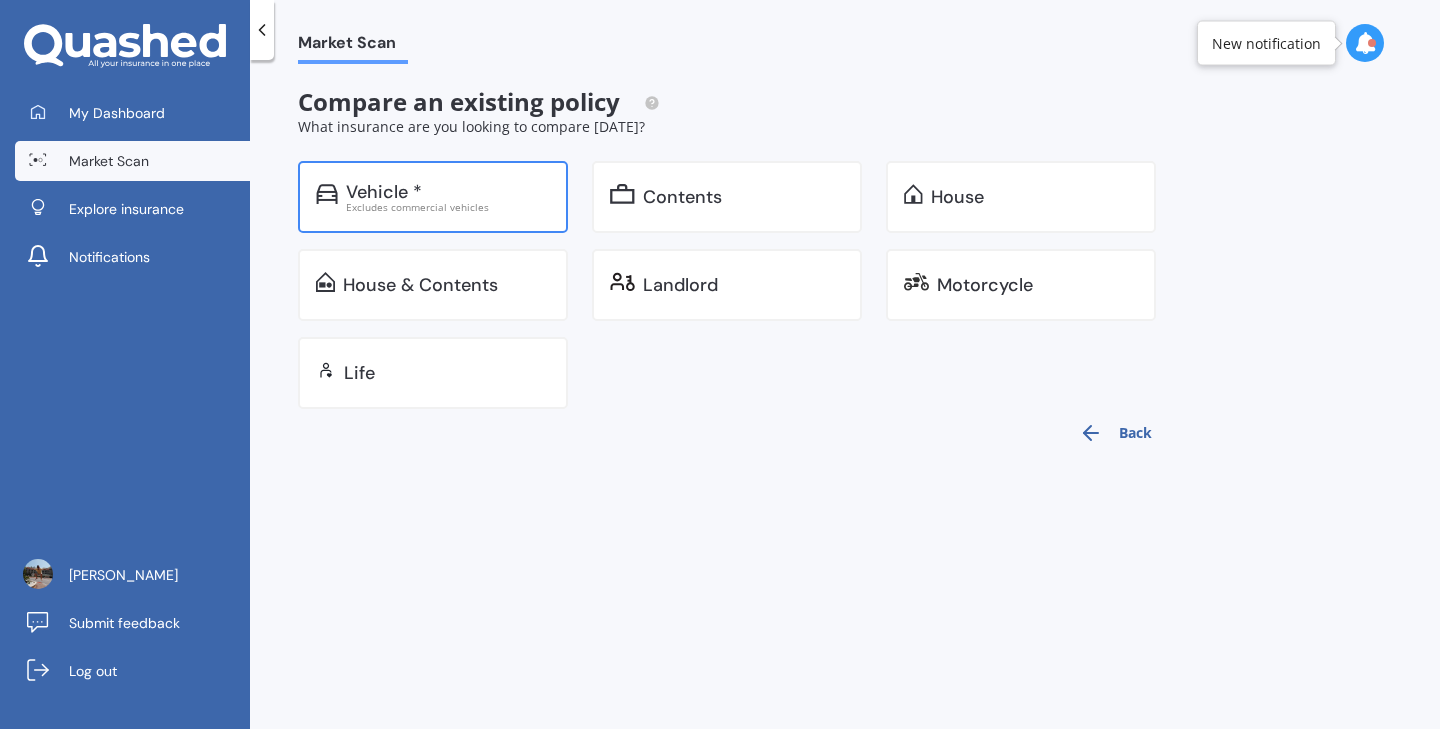 click on "Excludes commercial vehicles" at bounding box center (448, 207) 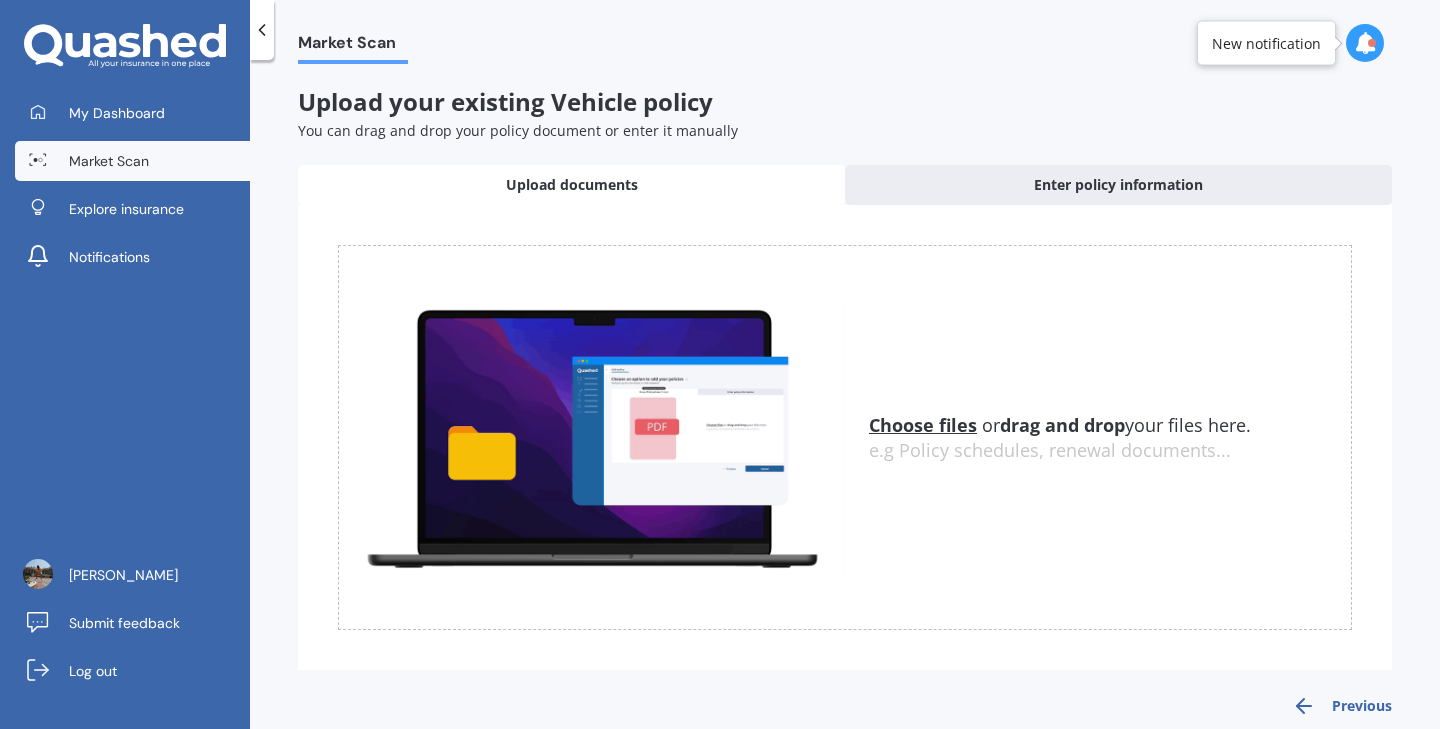 scroll, scrollTop: 25, scrollLeft: 0, axis: vertical 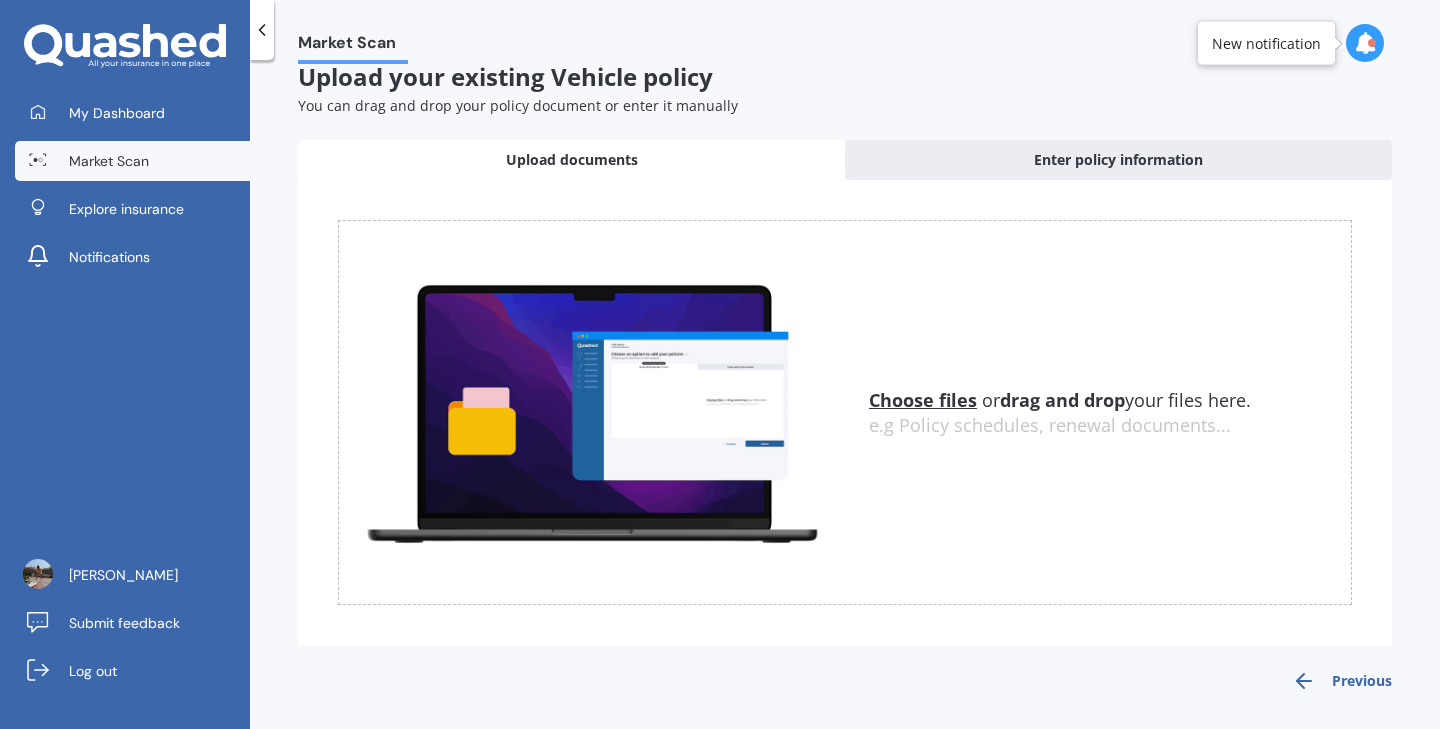 click on "Choose files" at bounding box center (923, 400) 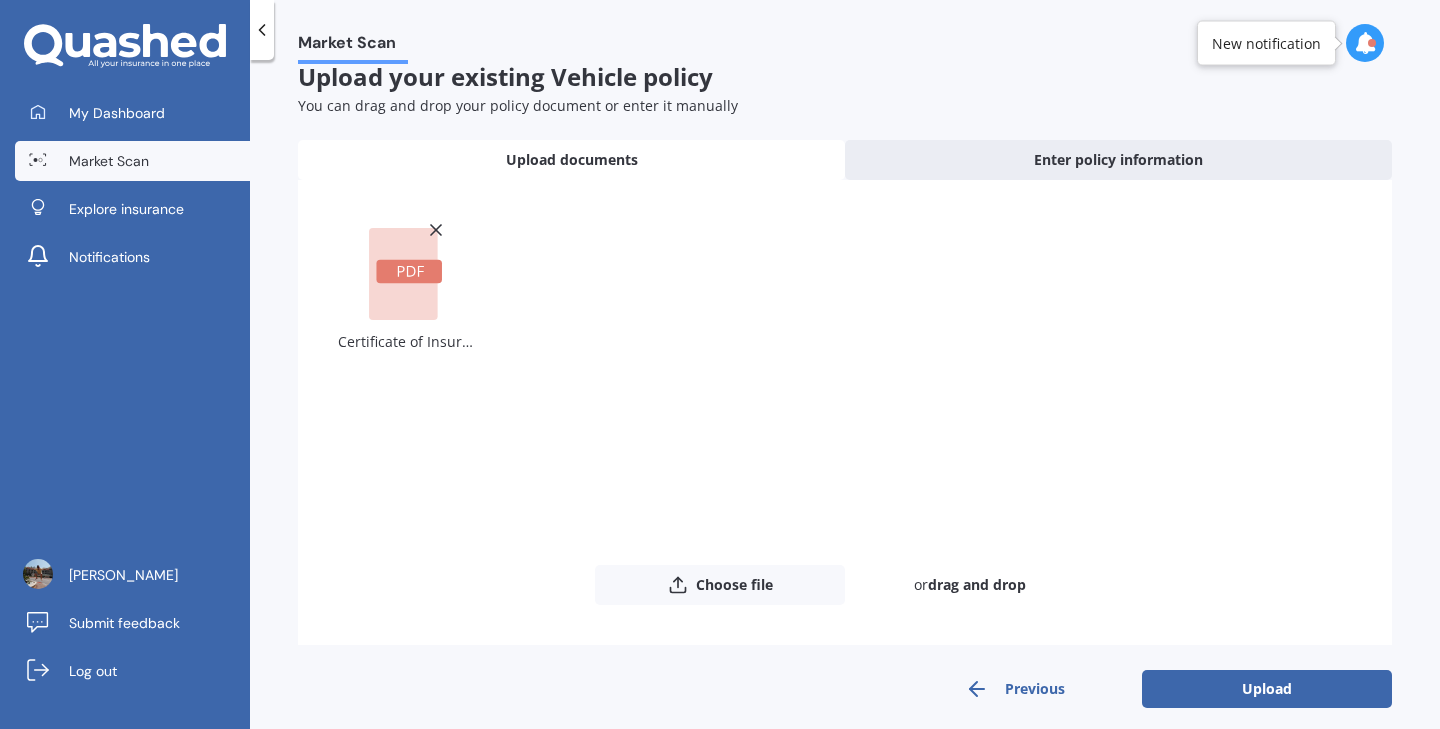 scroll, scrollTop: 41, scrollLeft: 0, axis: vertical 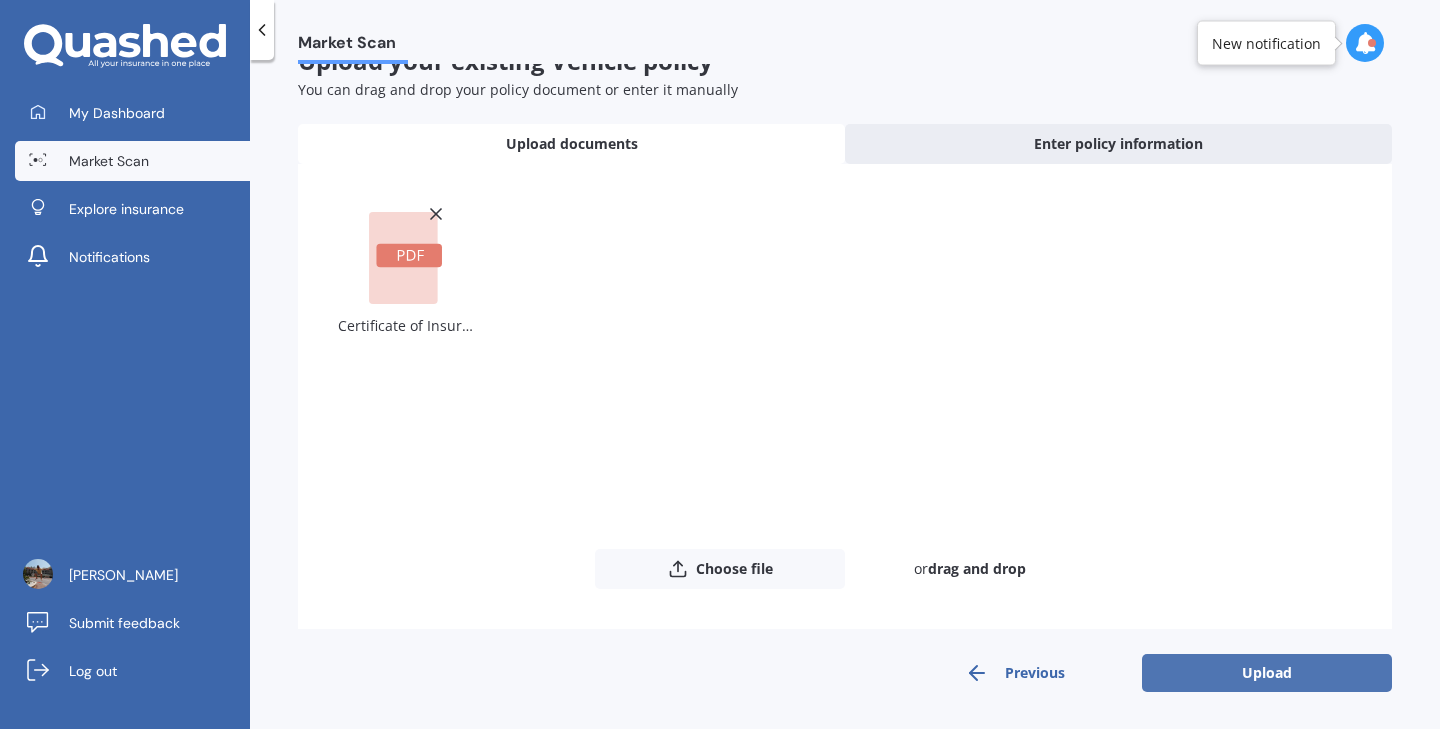 click on "Upload" at bounding box center [1267, 673] 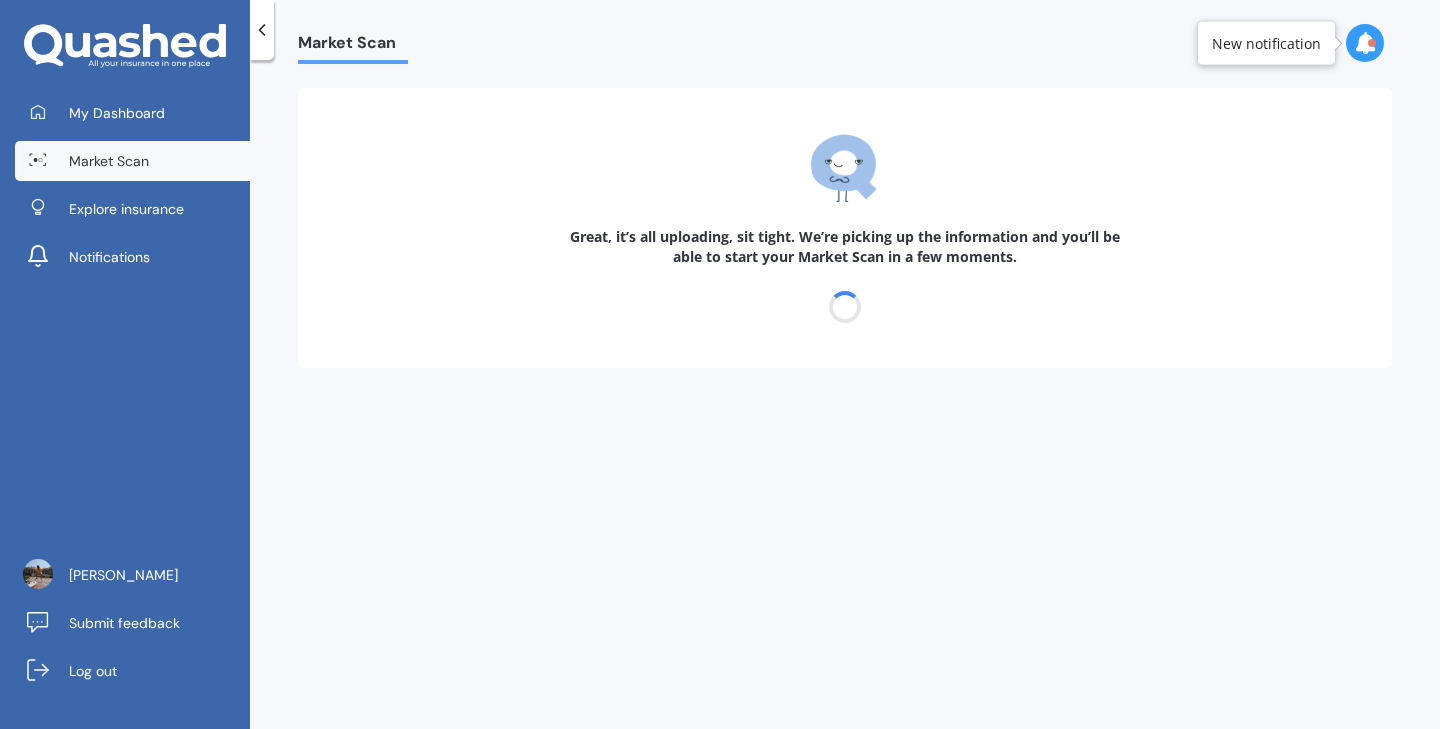 scroll, scrollTop: 0, scrollLeft: 0, axis: both 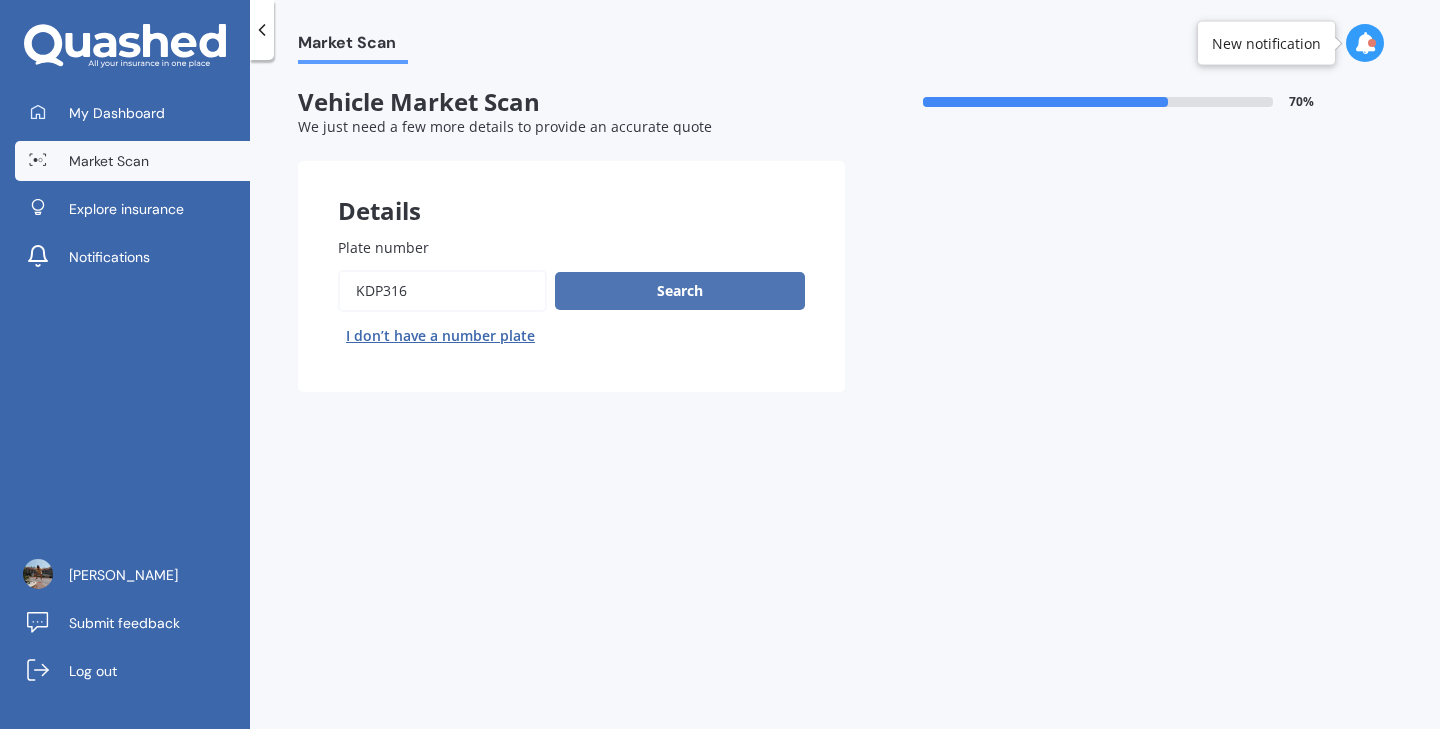 click on "Search" at bounding box center [680, 291] 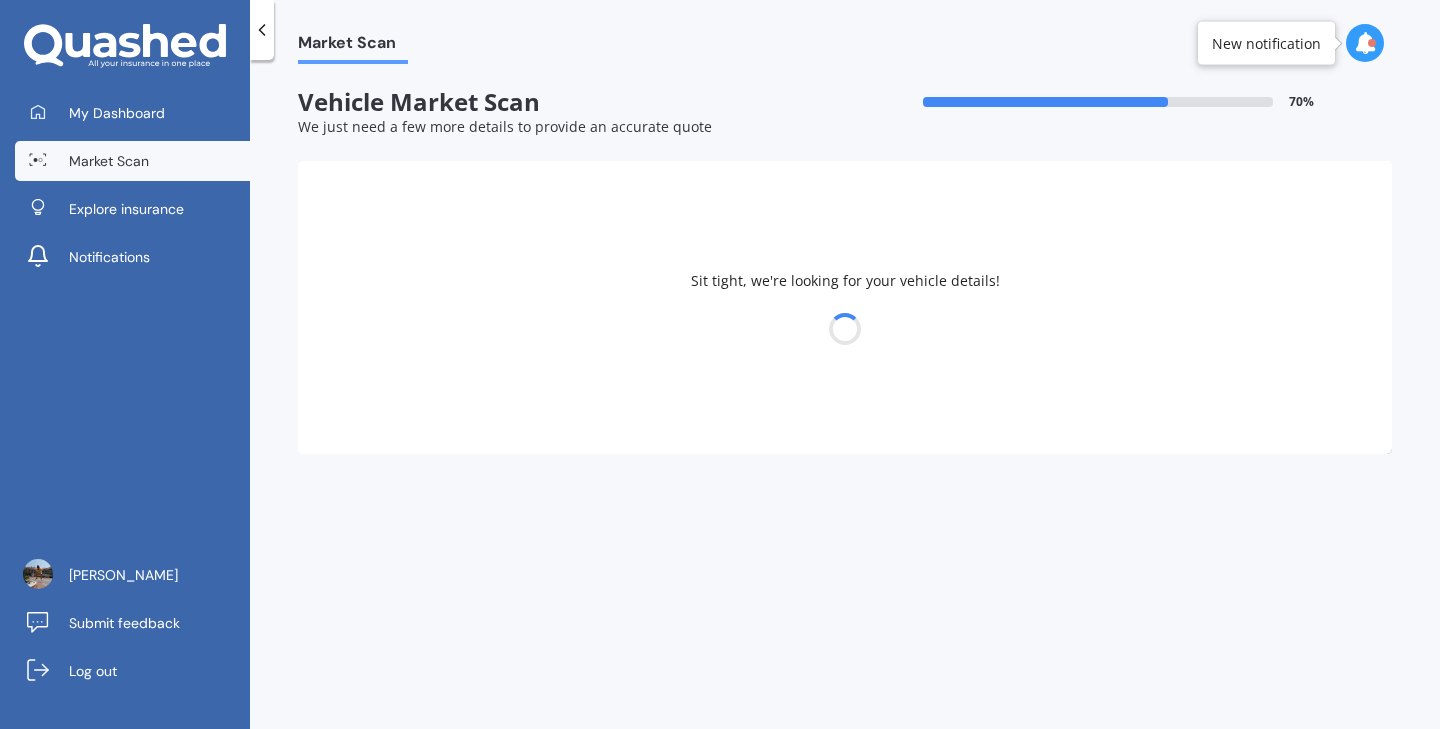 select on "NISSAN" 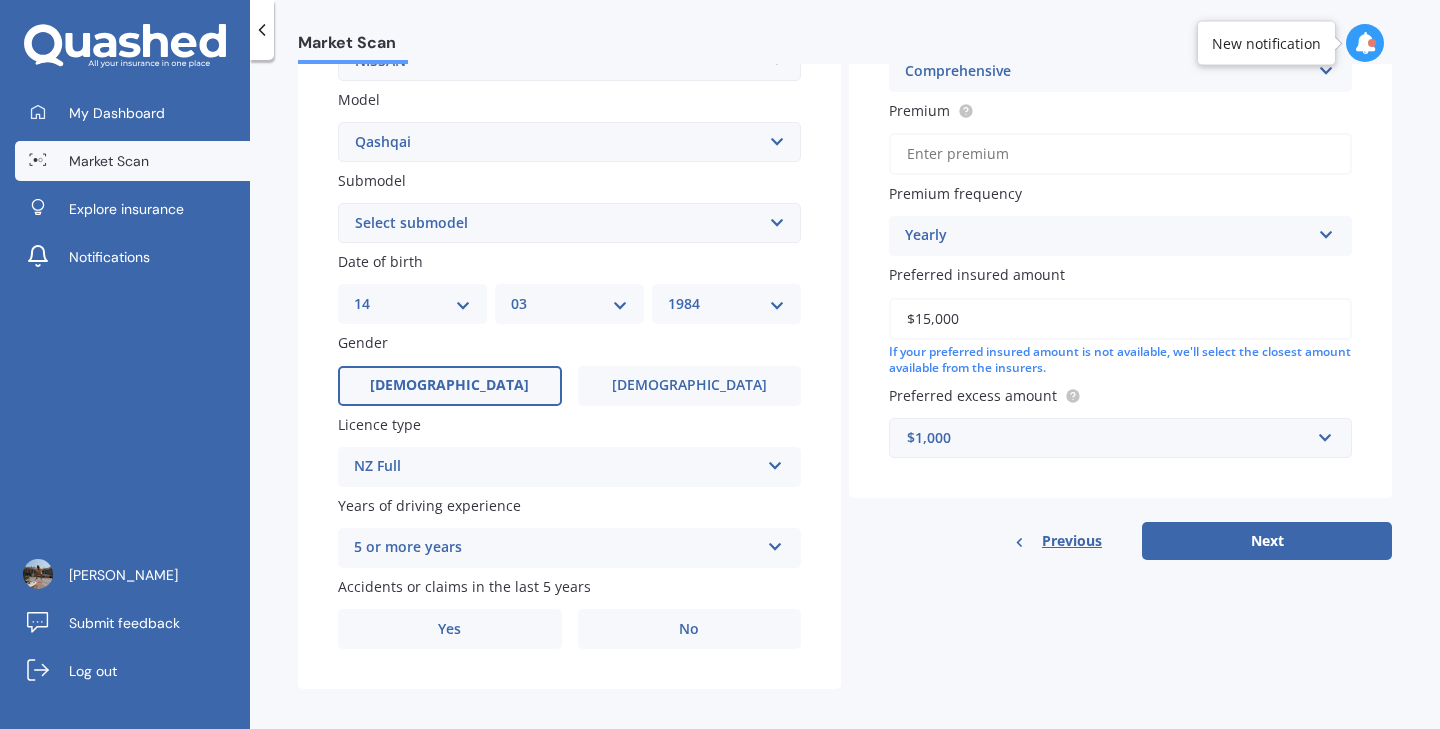scroll, scrollTop: 453, scrollLeft: 0, axis: vertical 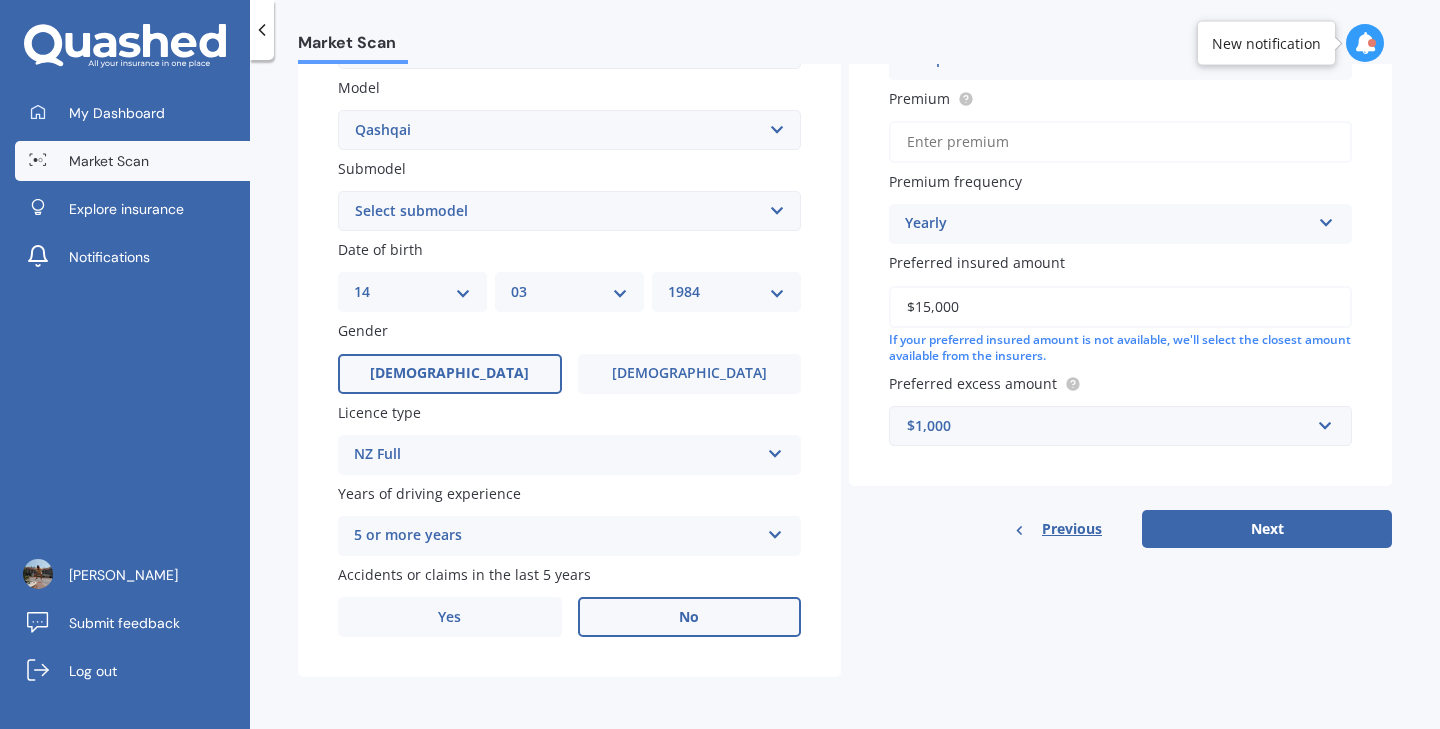 click on "No" at bounding box center (690, 617) 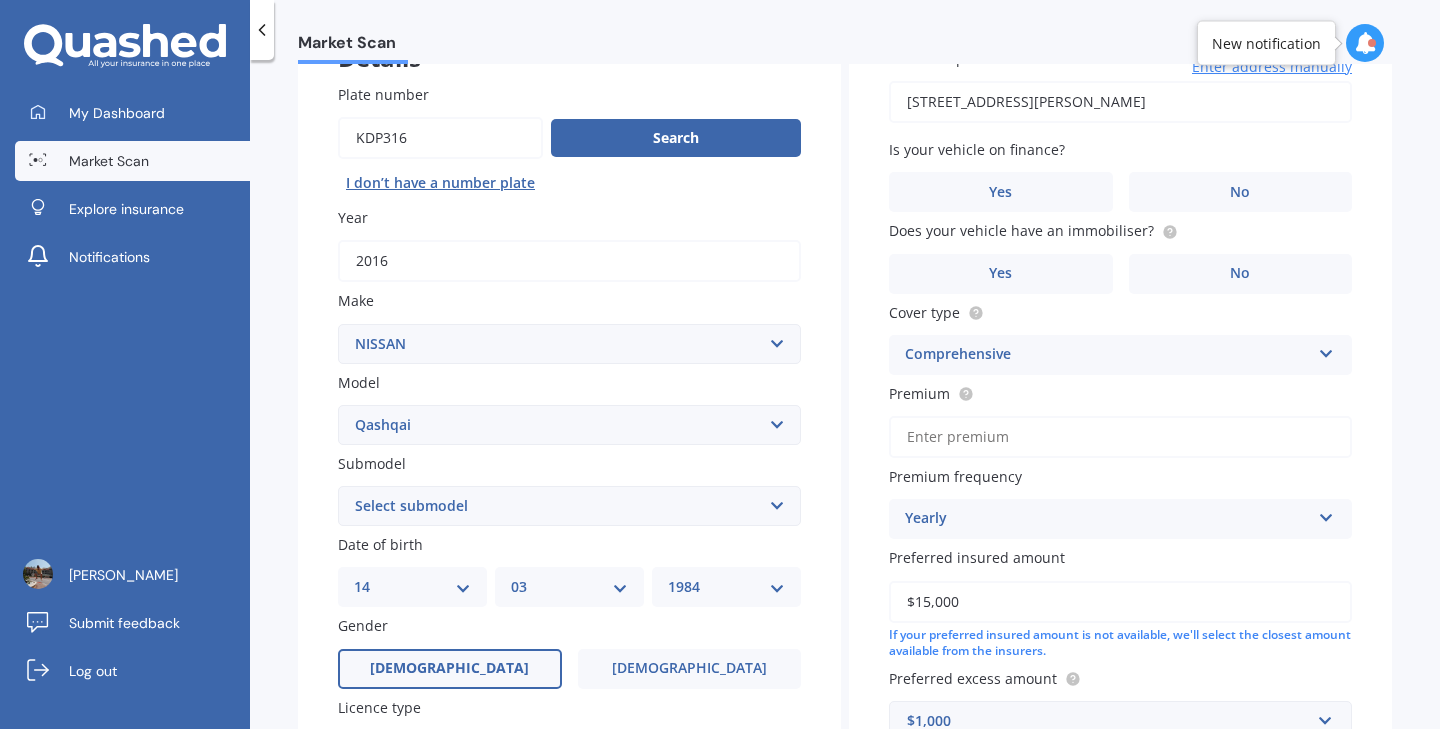 scroll, scrollTop: 0, scrollLeft: 0, axis: both 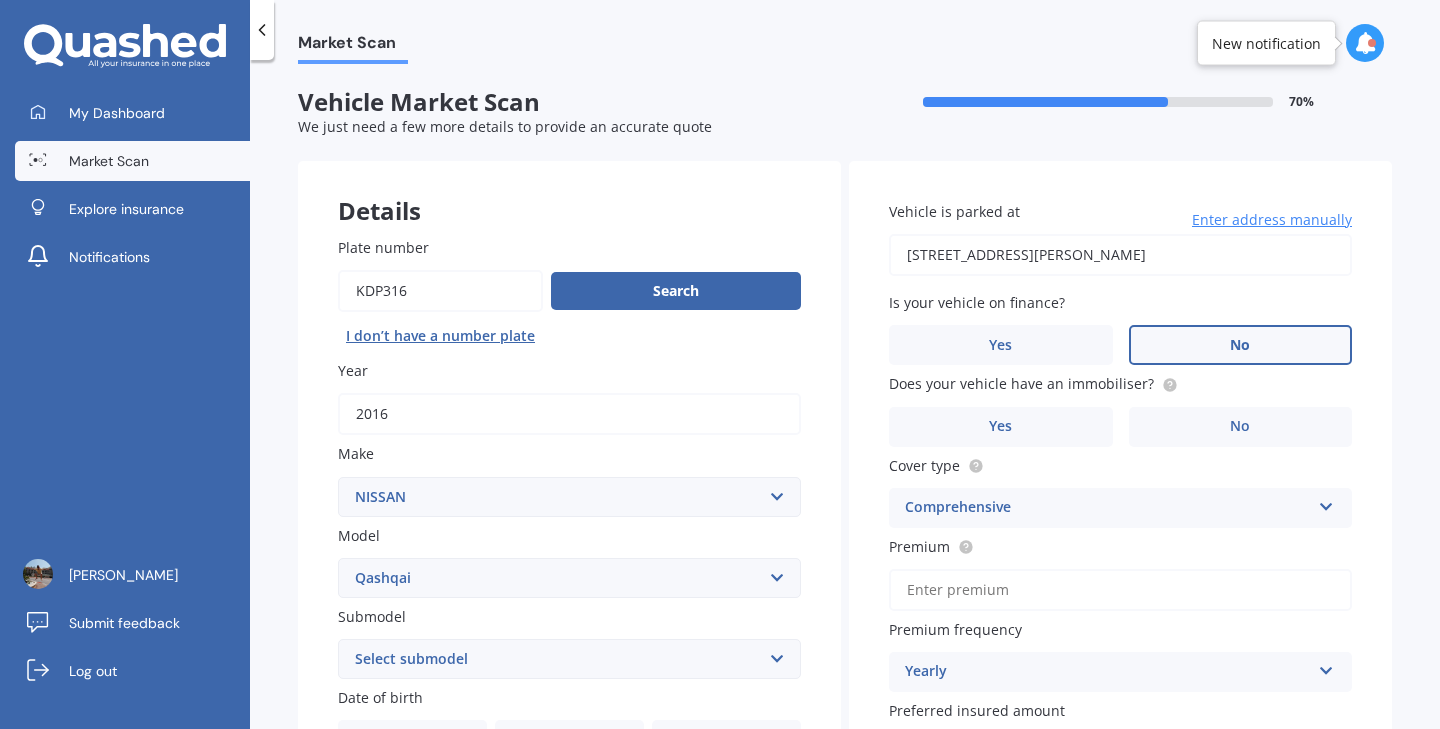 click on "No" at bounding box center [1241, 345] 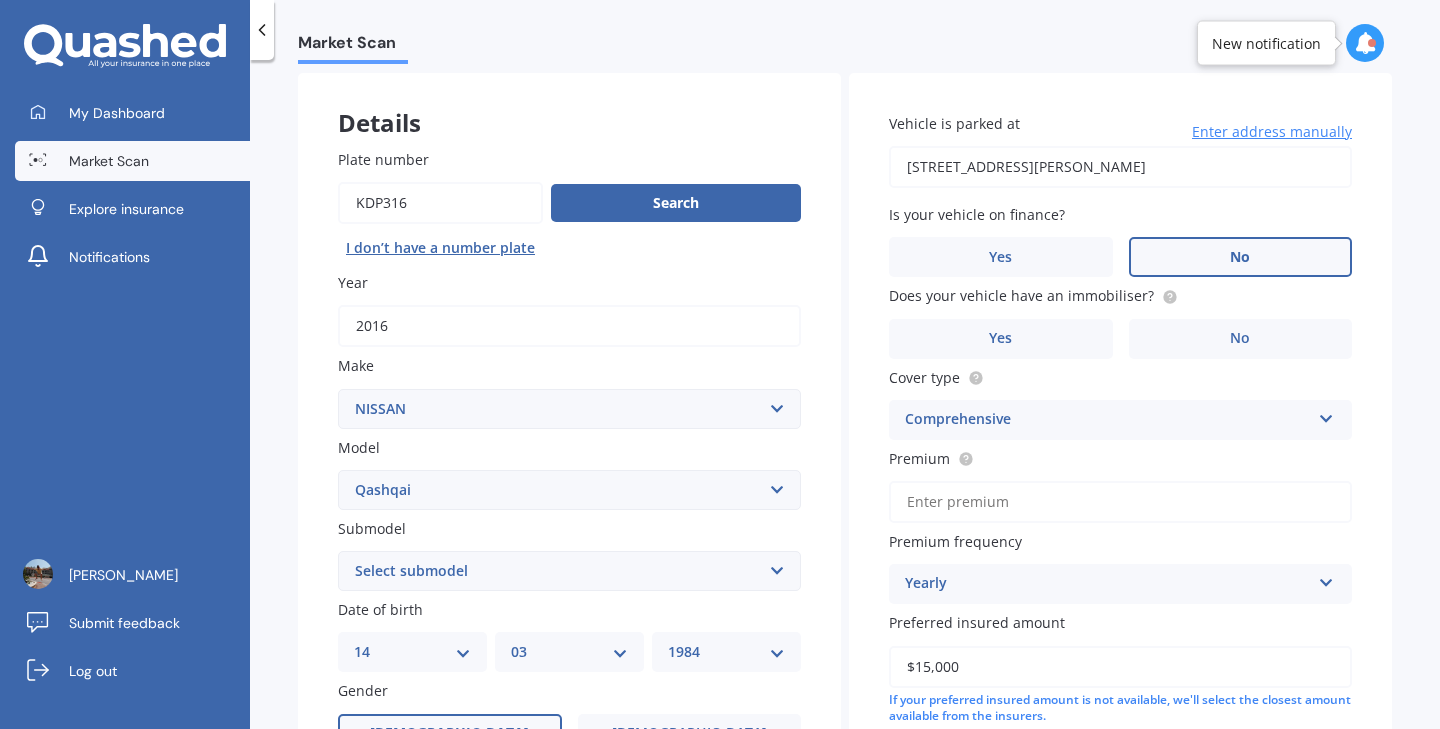 scroll, scrollTop: 90, scrollLeft: 0, axis: vertical 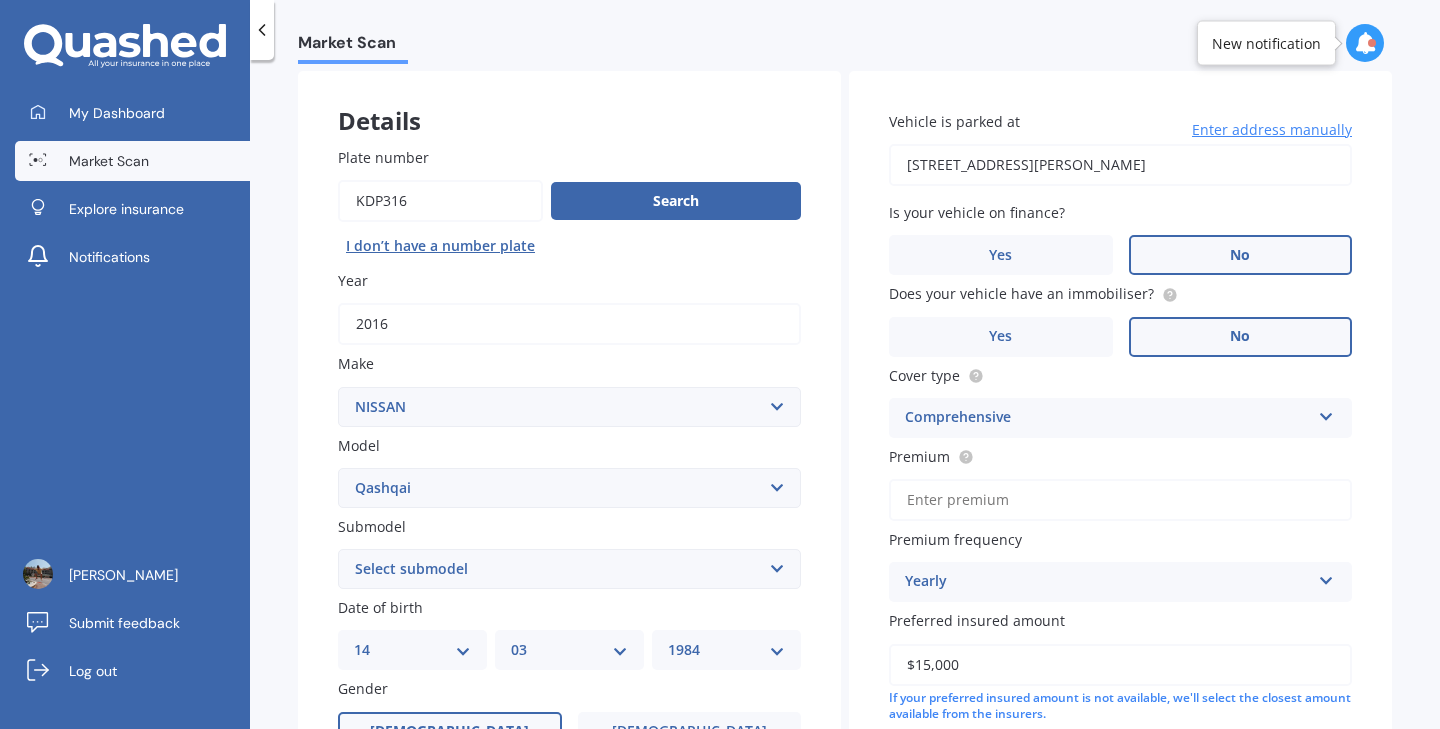 click on "No" at bounding box center (1241, 337) 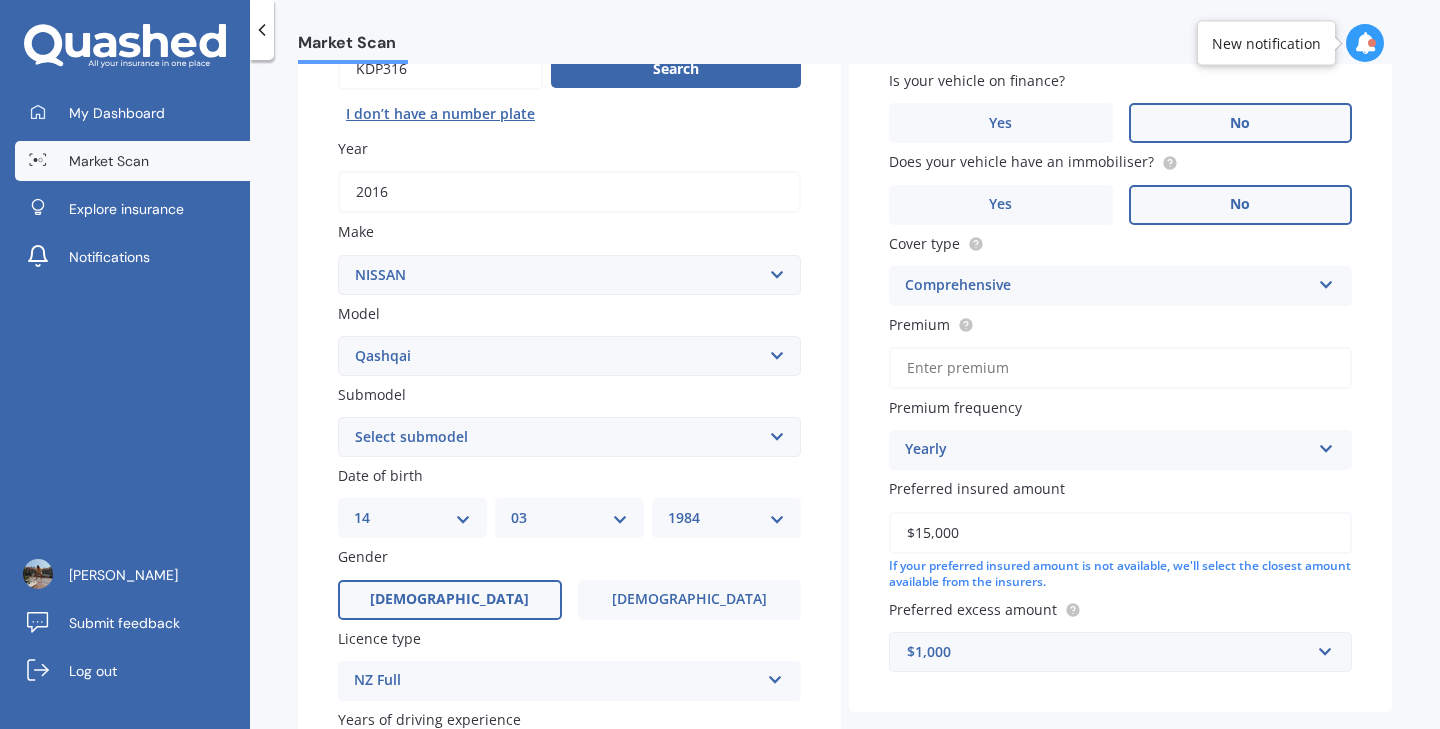 scroll, scrollTop: 231, scrollLeft: 0, axis: vertical 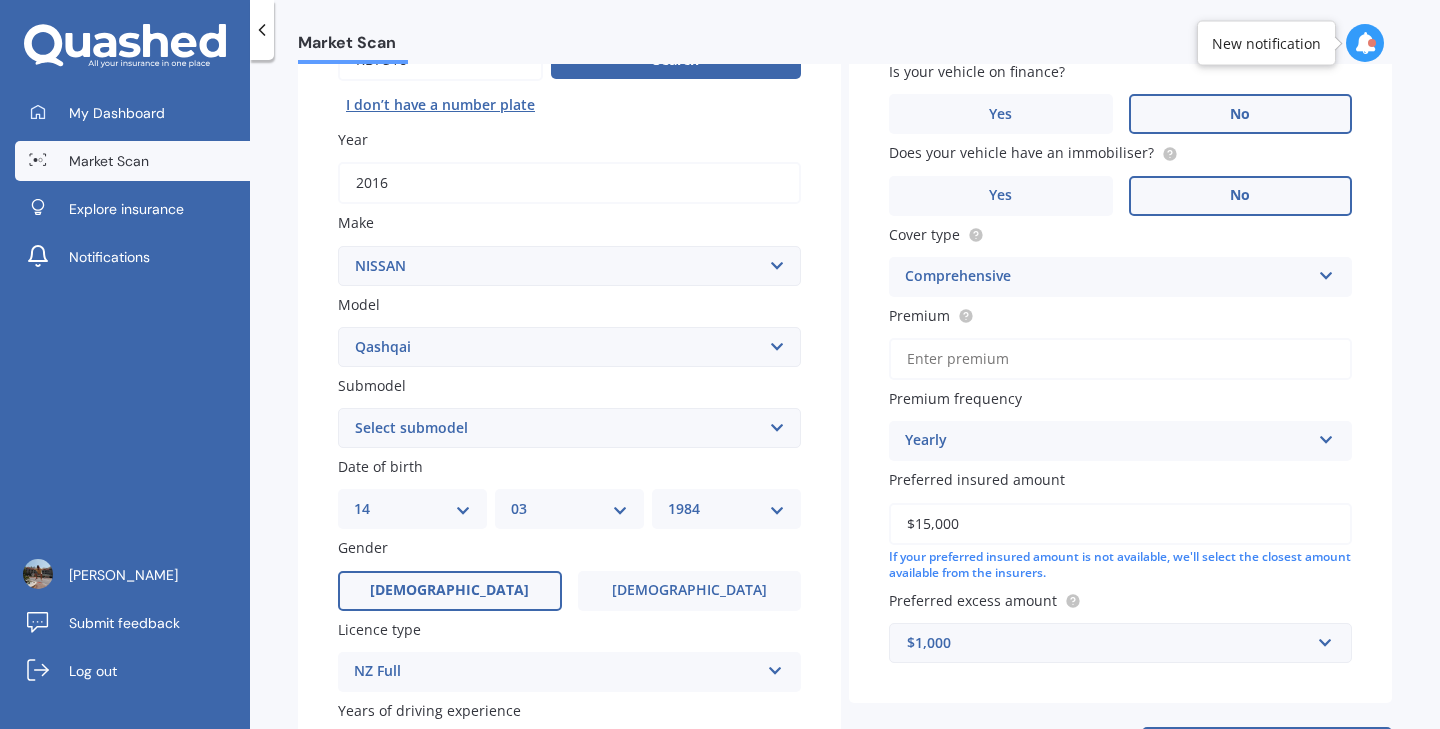 click on "Premium" at bounding box center [1120, 359] 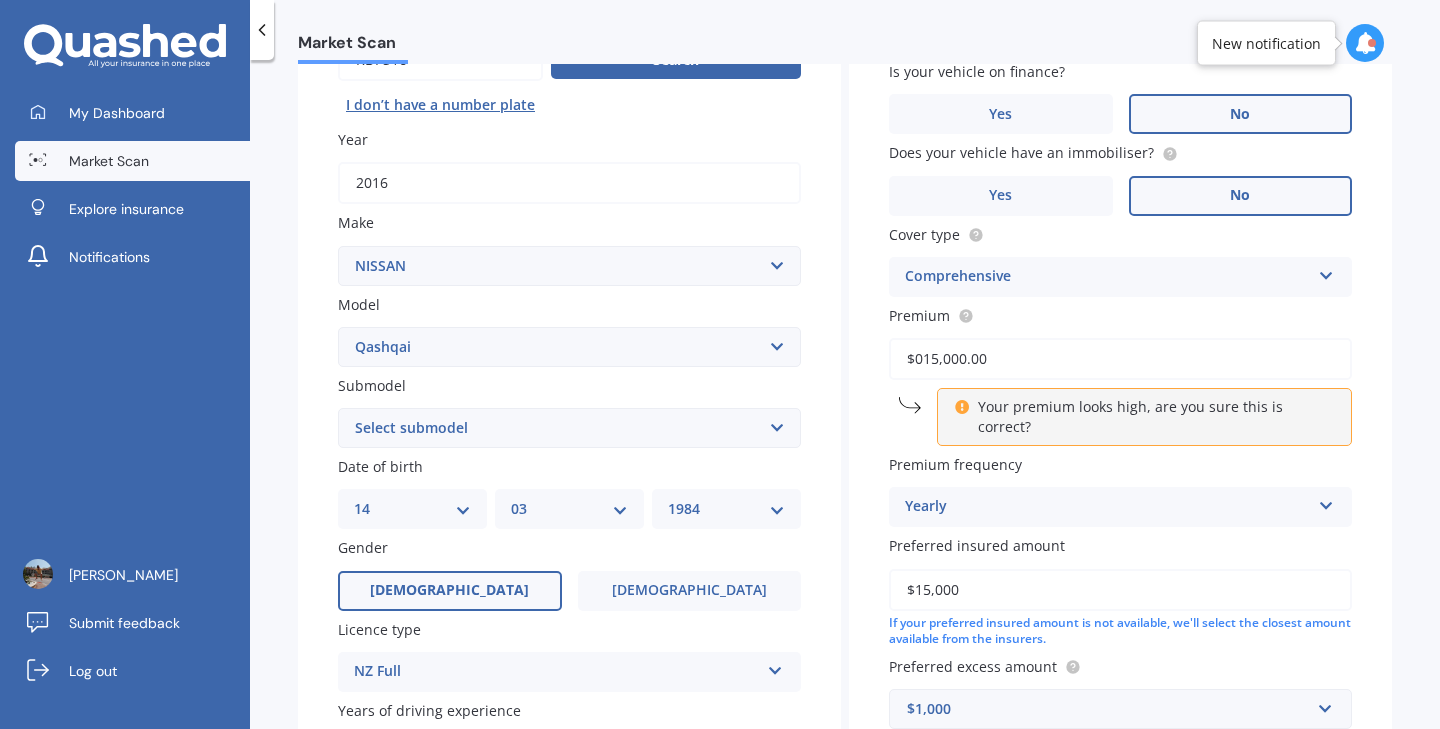 type on "$0015,000.00" 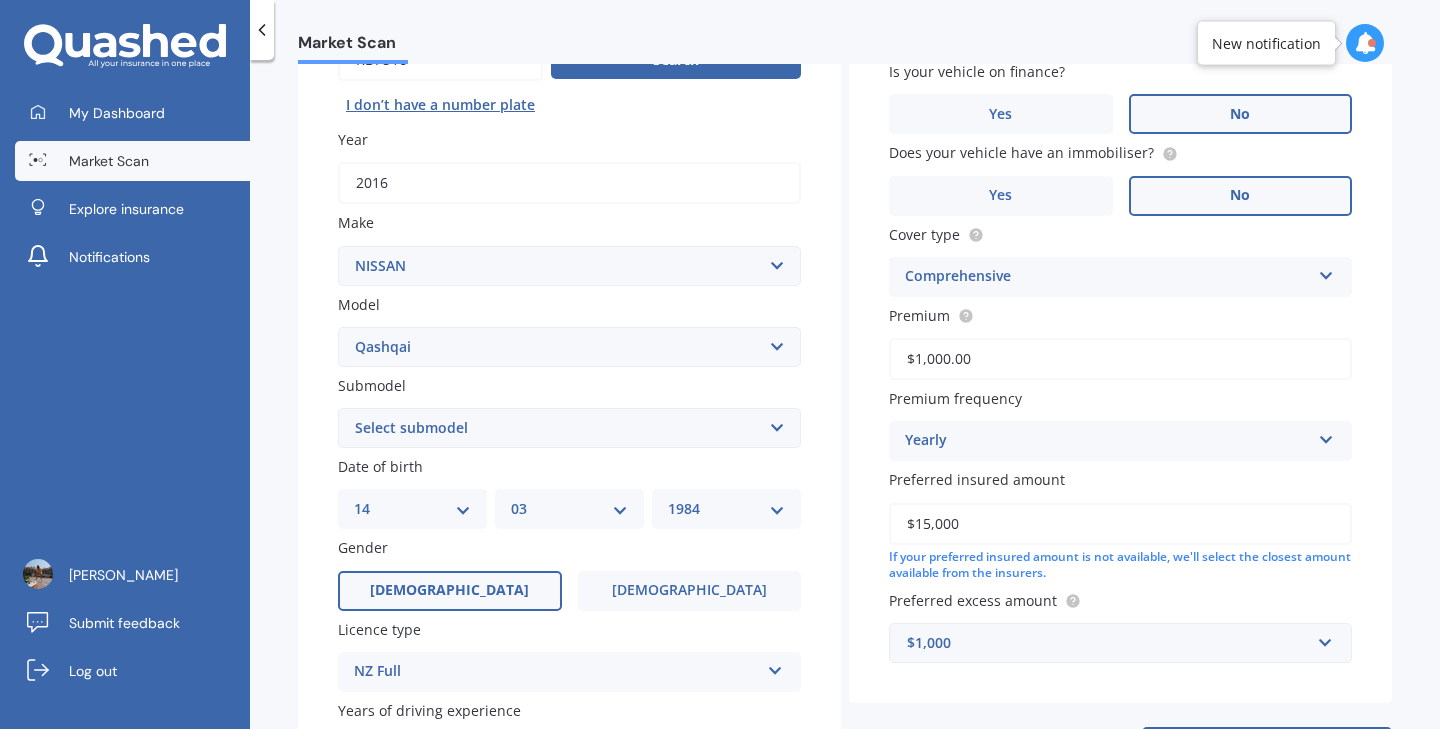 type on "$1,000.00" 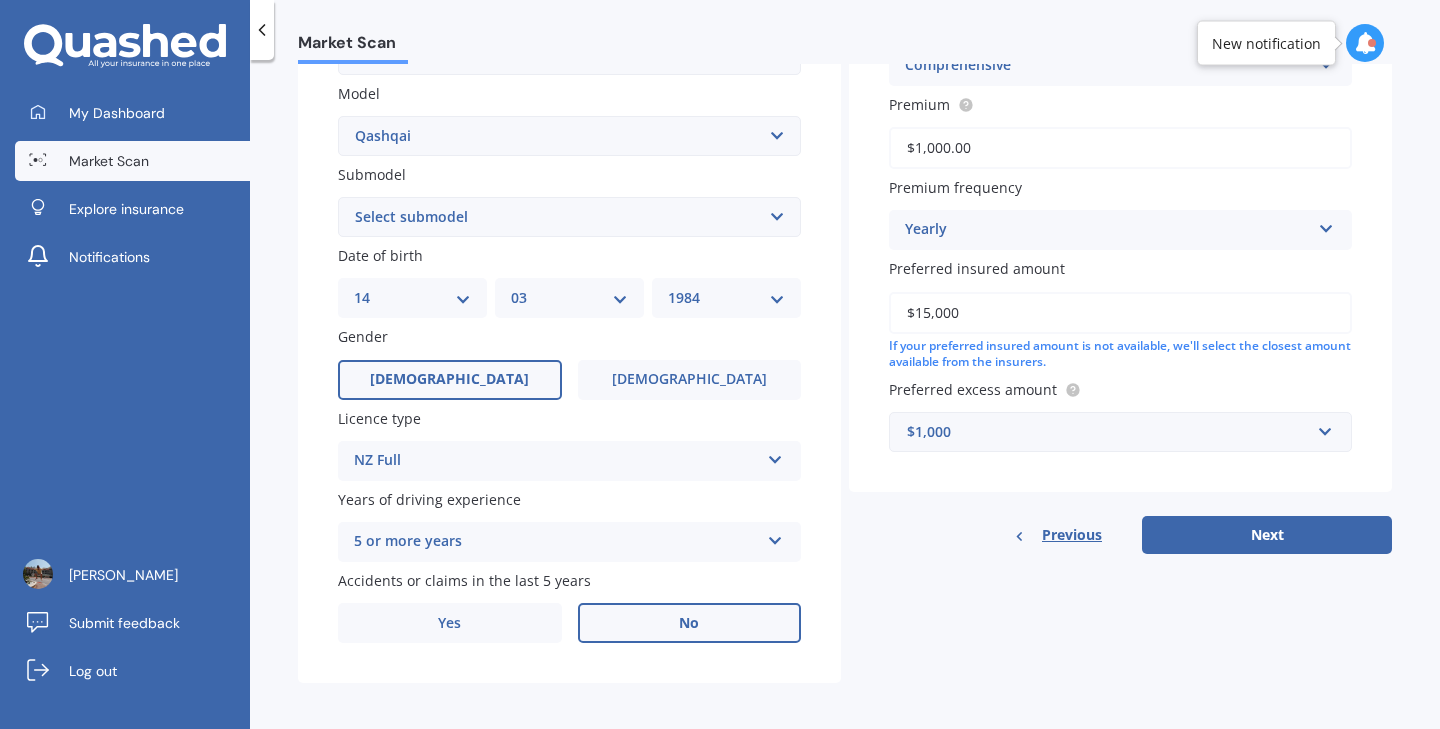 scroll, scrollTop: 453, scrollLeft: 0, axis: vertical 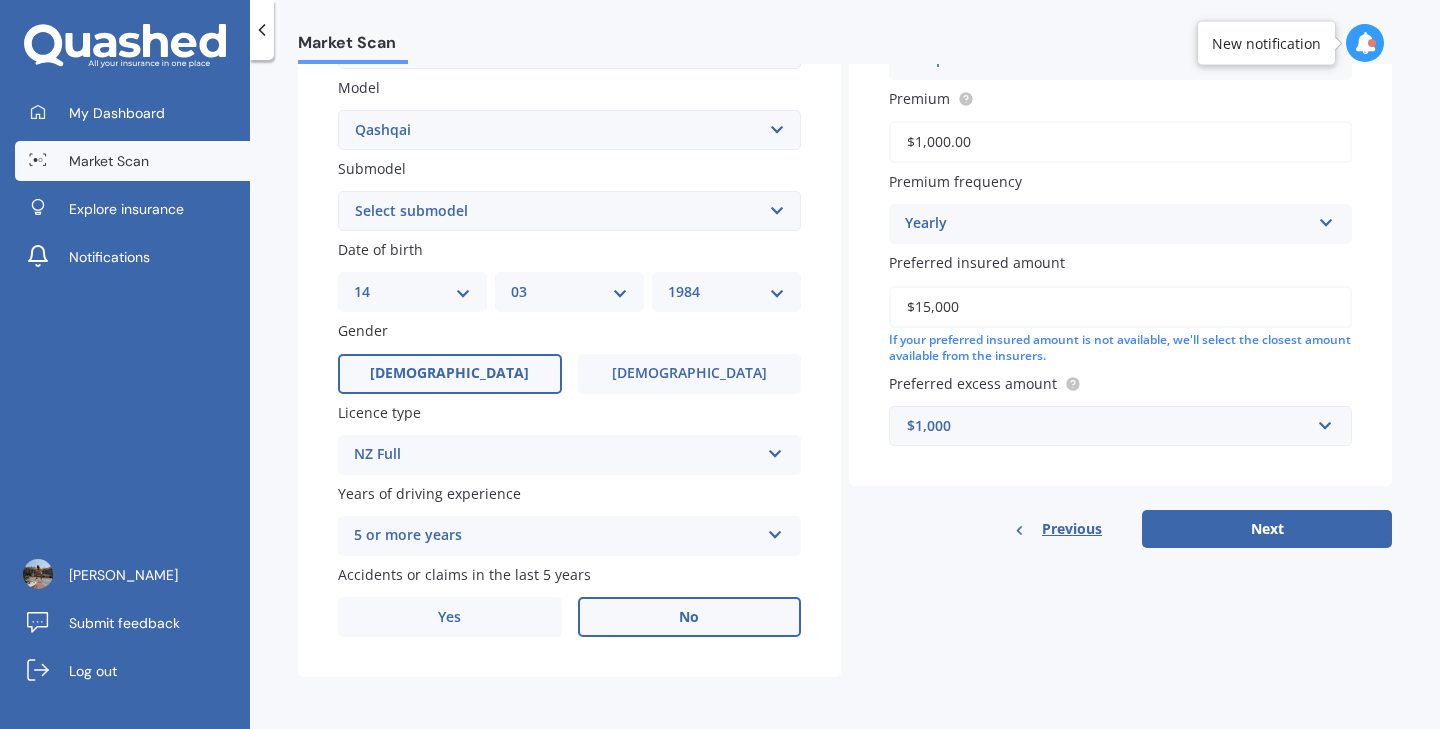 click on "Yearly" at bounding box center (1107, 224) 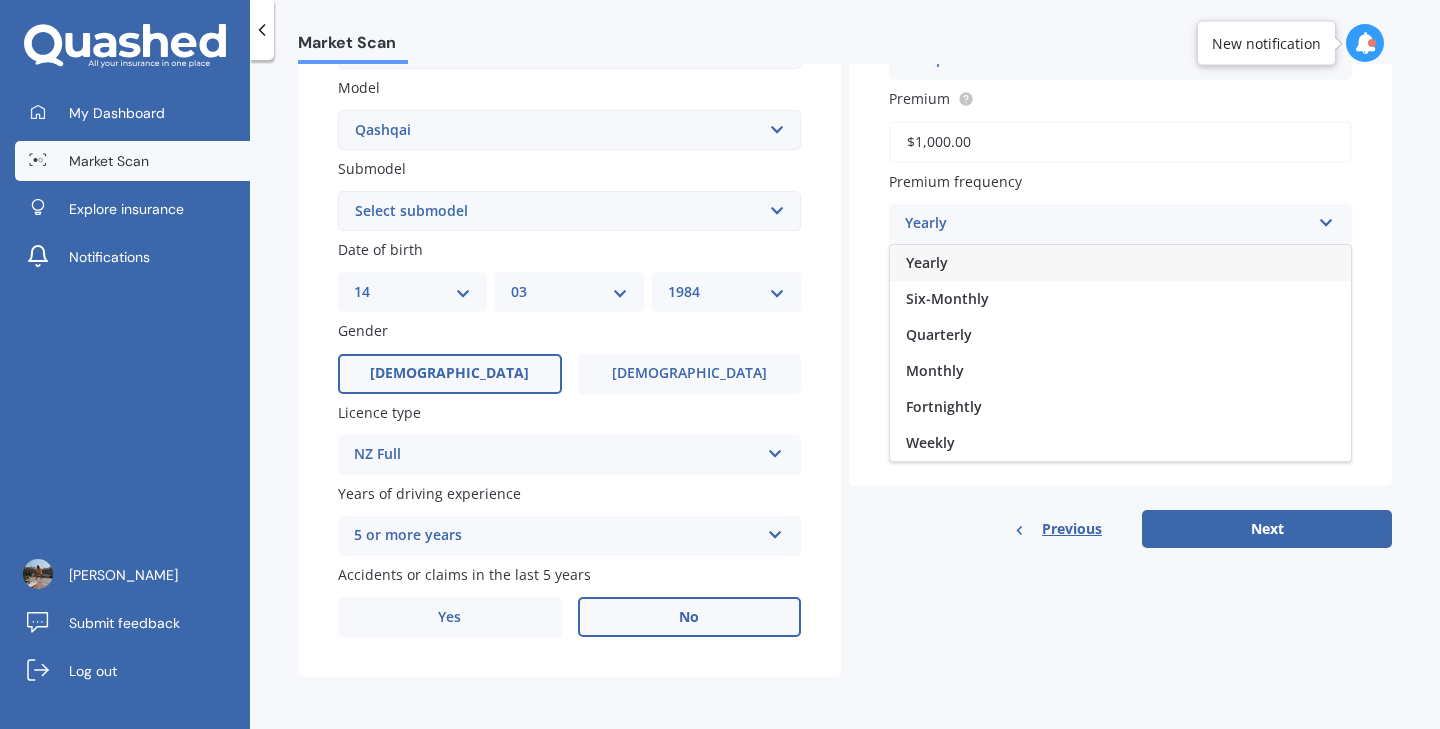 click on "Vehicle is parked at [STREET_ADDRESS][PERSON_NAME] Enter address manually Is your vehicle on finance? Yes No Does your vehicle have an immobiliser? Yes No Cover type Comprehensive Third Party Third Party, Fire & Theft Comprehensive Premium $1,000.00 Premium frequency Yearly Yearly Six-Monthly Quarterly Monthly Fortnightly Weekly Preferred insured amount $15,000 If your preferred insured amount is not available, we'll select the closest amount available from the insurers. Preferred excess amount $1,000 $100 $400 $500 $750 $1,000 $1,500 $2,000" at bounding box center (1120, 100) 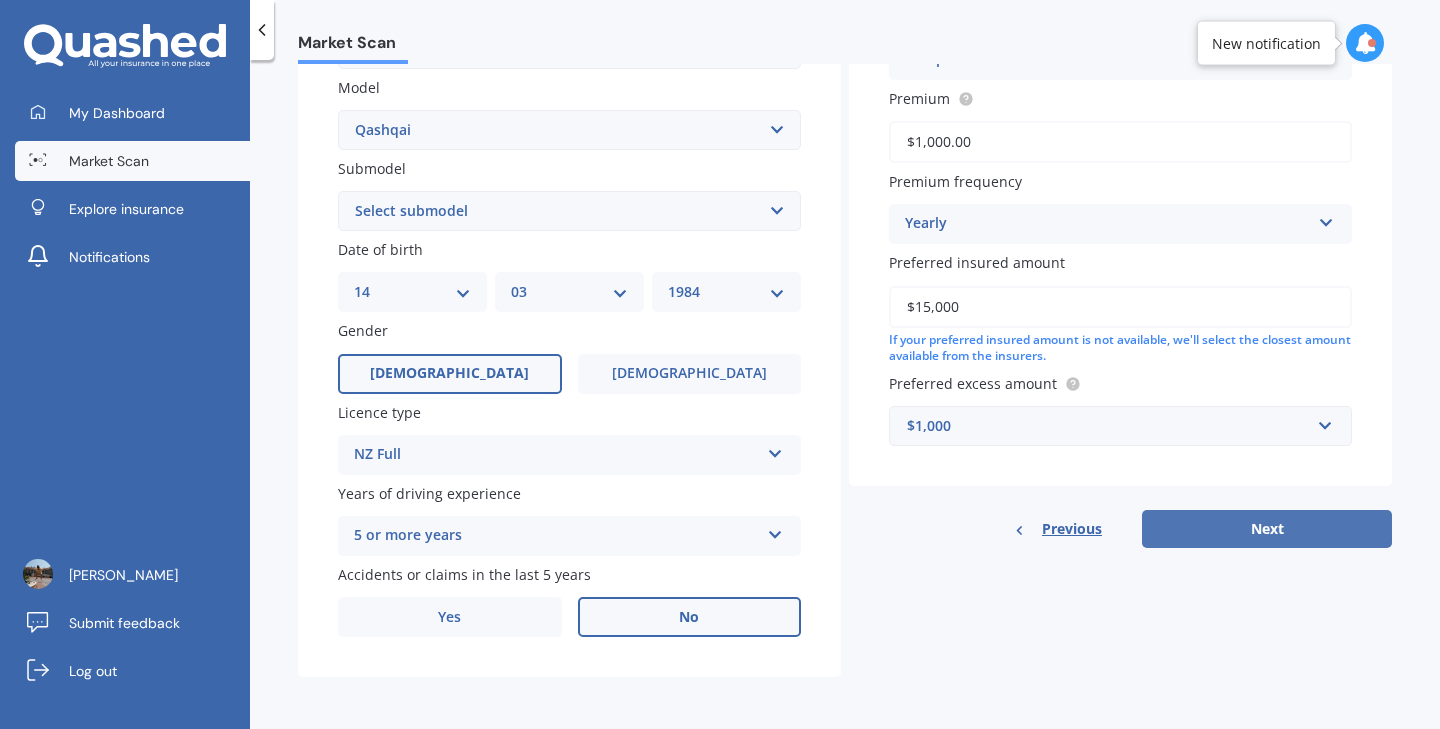 click on "Next" at bounding box center [1267, 529] 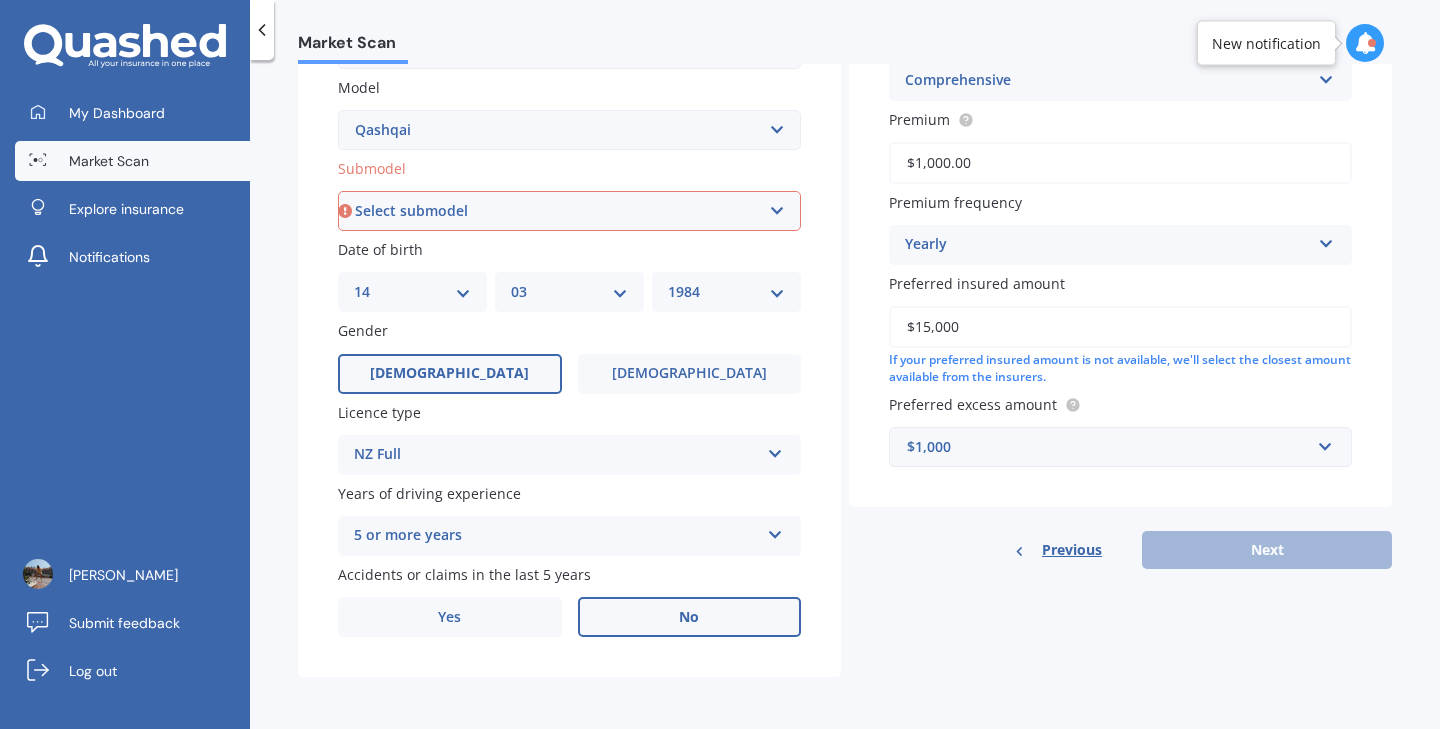 click on "Select submodel (All Other) N-TEC ST ST-L Ti Ti-L TI-L E-POWER 1.5PEH TS Turbo Diesel Turbo Wagon" at bounding box center [569, 211] 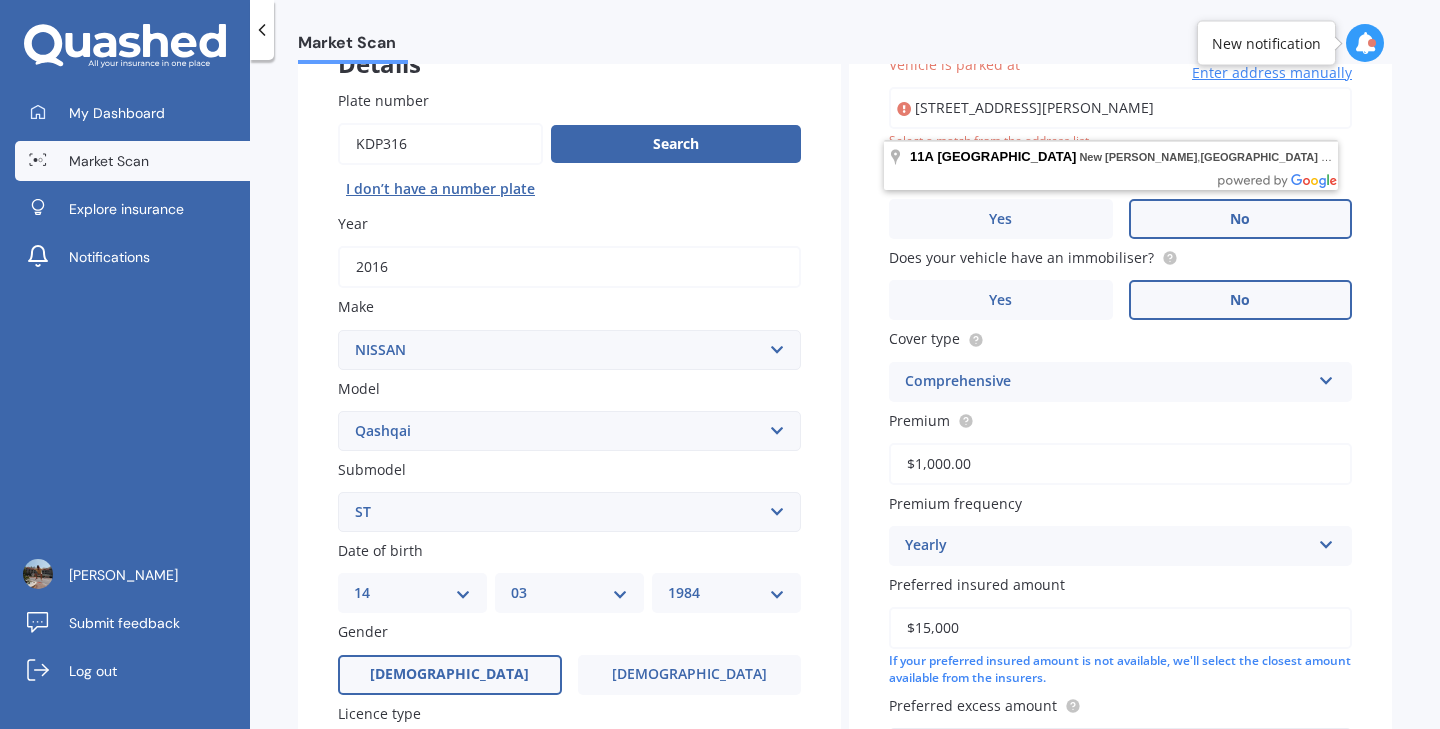 scroll, scrollTop: 0, scrollLeft: 0, axis: both 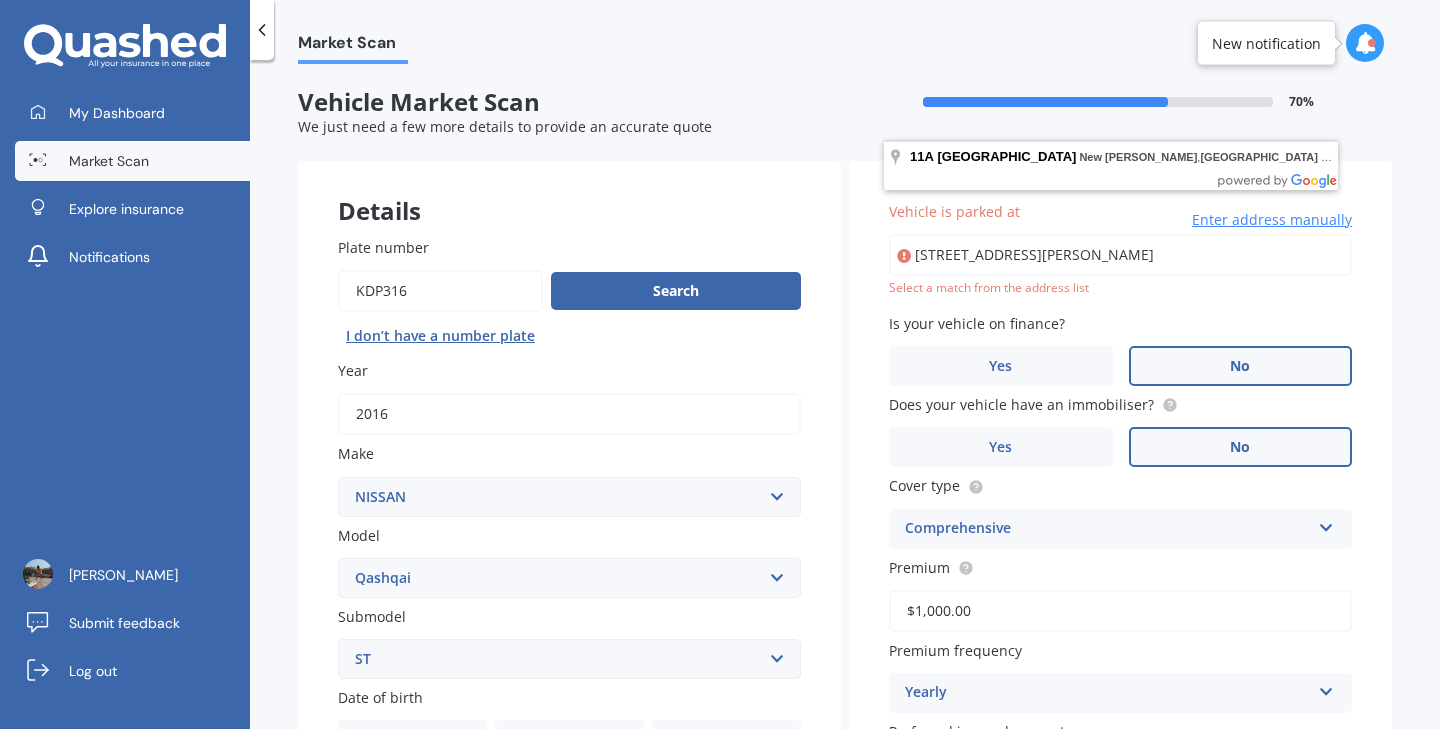 click on "[STREET_ADDRESS][PERSON_NAME]" at bounding box center [1120, 255] 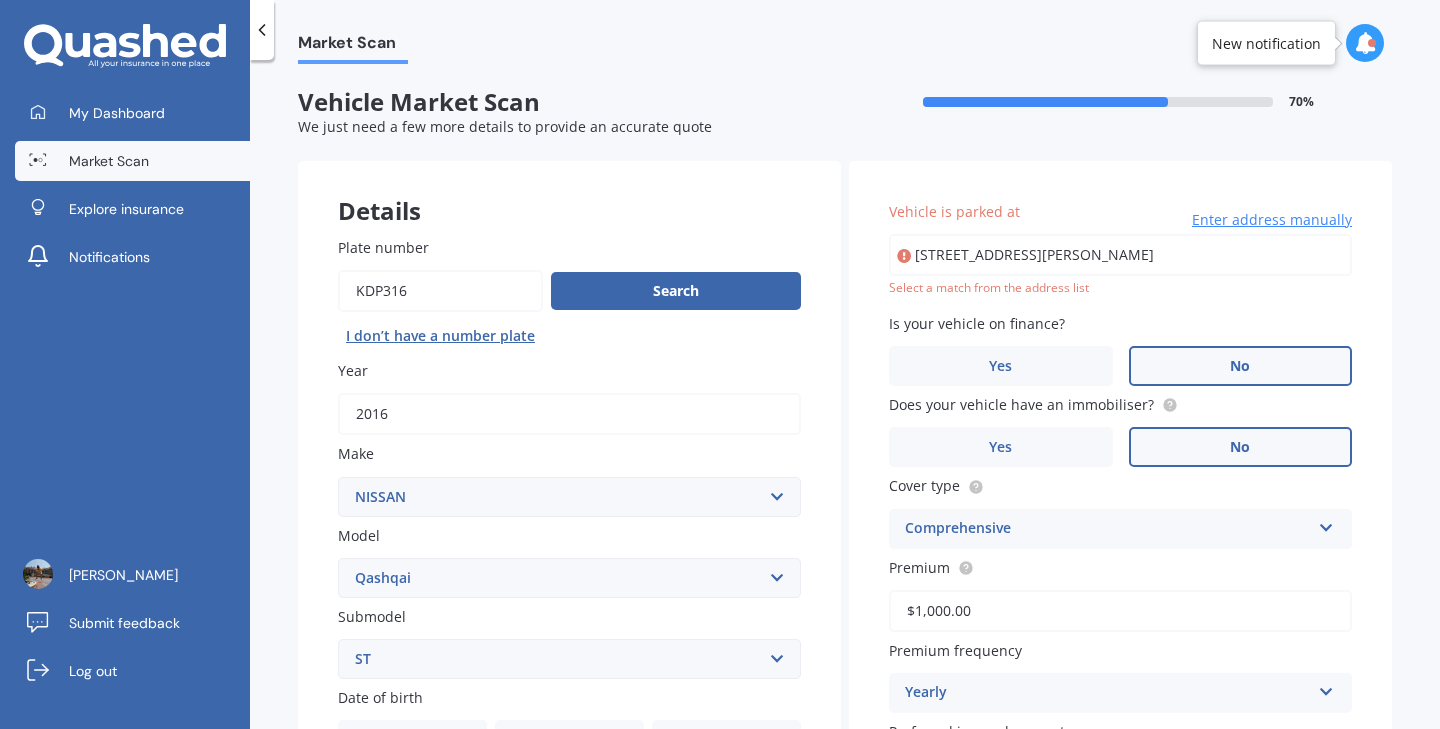 type on "[STREET_ADDRESS][PERSON_NAME]" 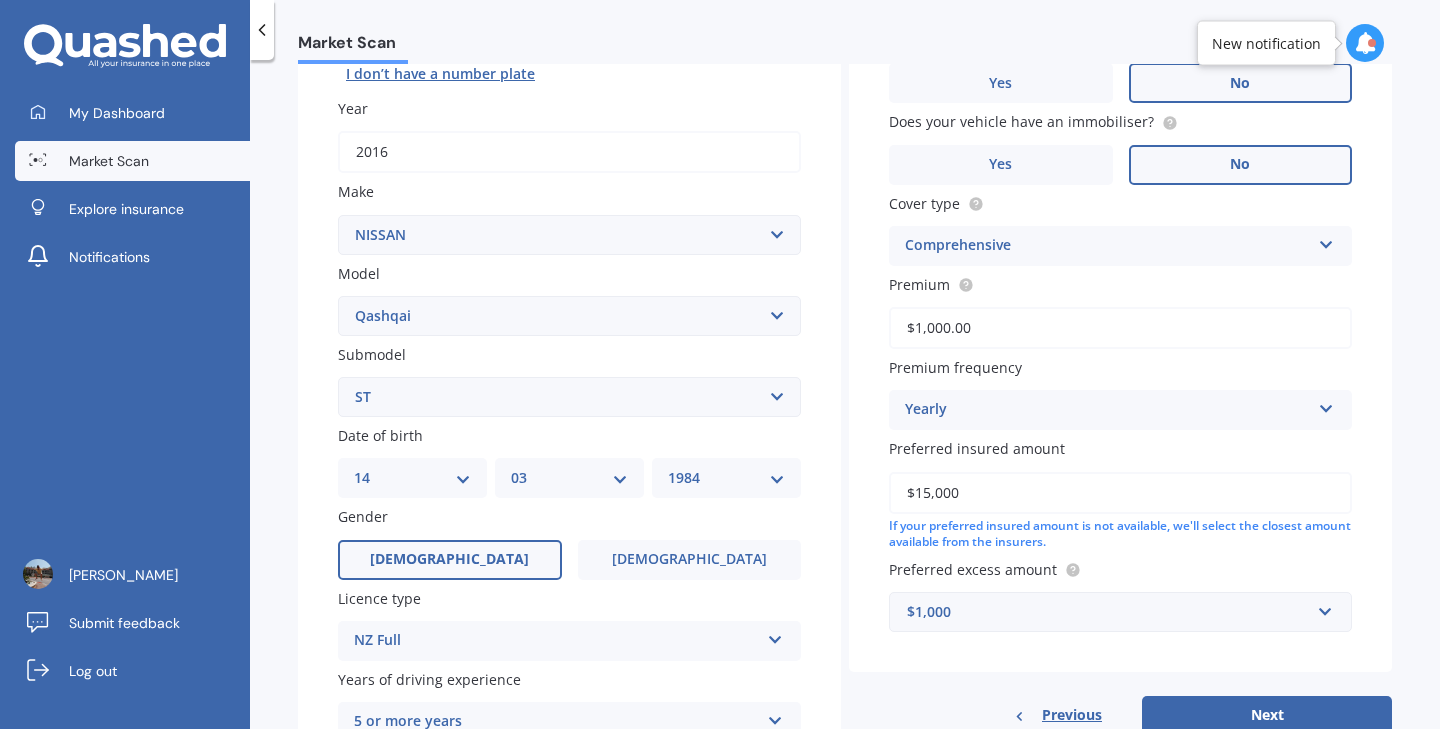 scroll, scrollTop: 453, scrollLeft: 0, axis: vertical 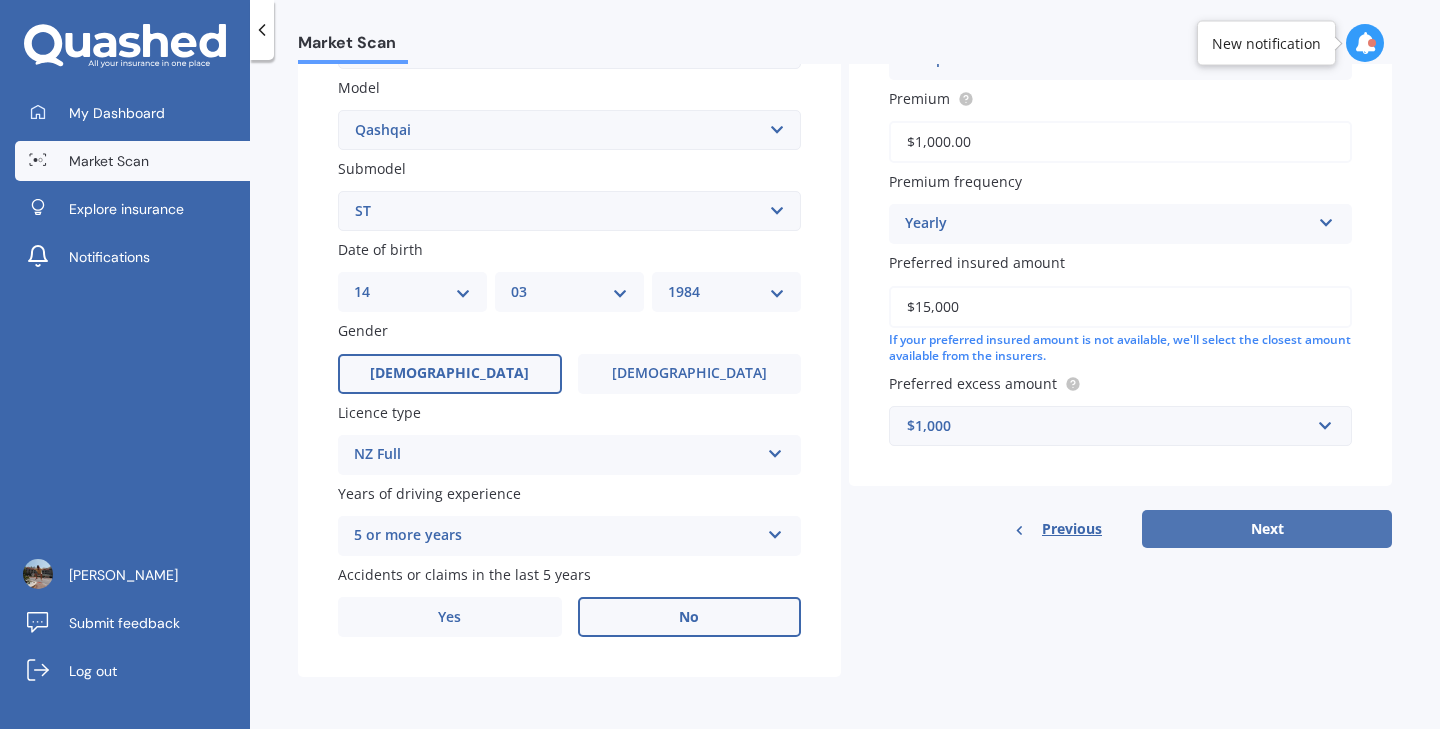 click on "Next" at bounding box center (1267, 529) 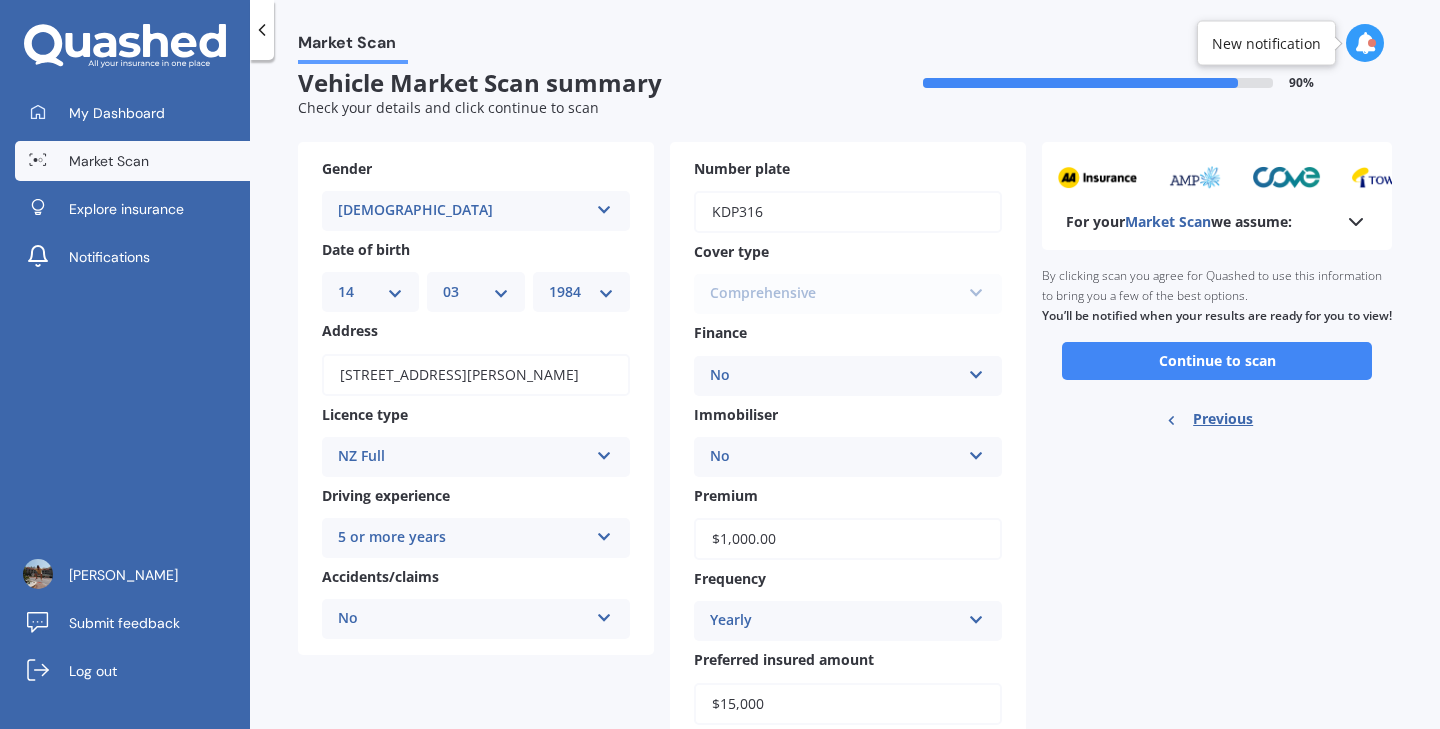 scroll, scrollTop: 0, scrollLeft: 0, axis: both 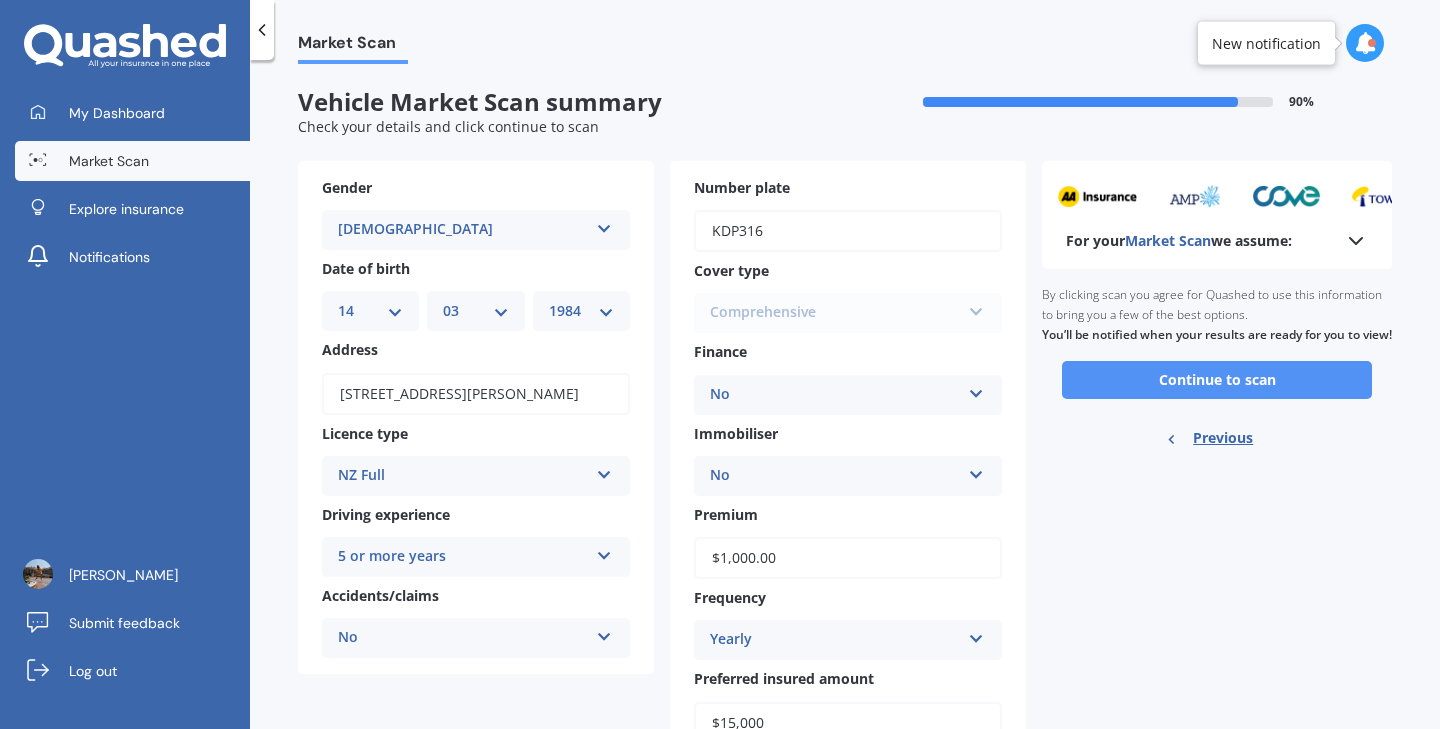 click on "Continue to scan" at bounding box center (1217, 380) 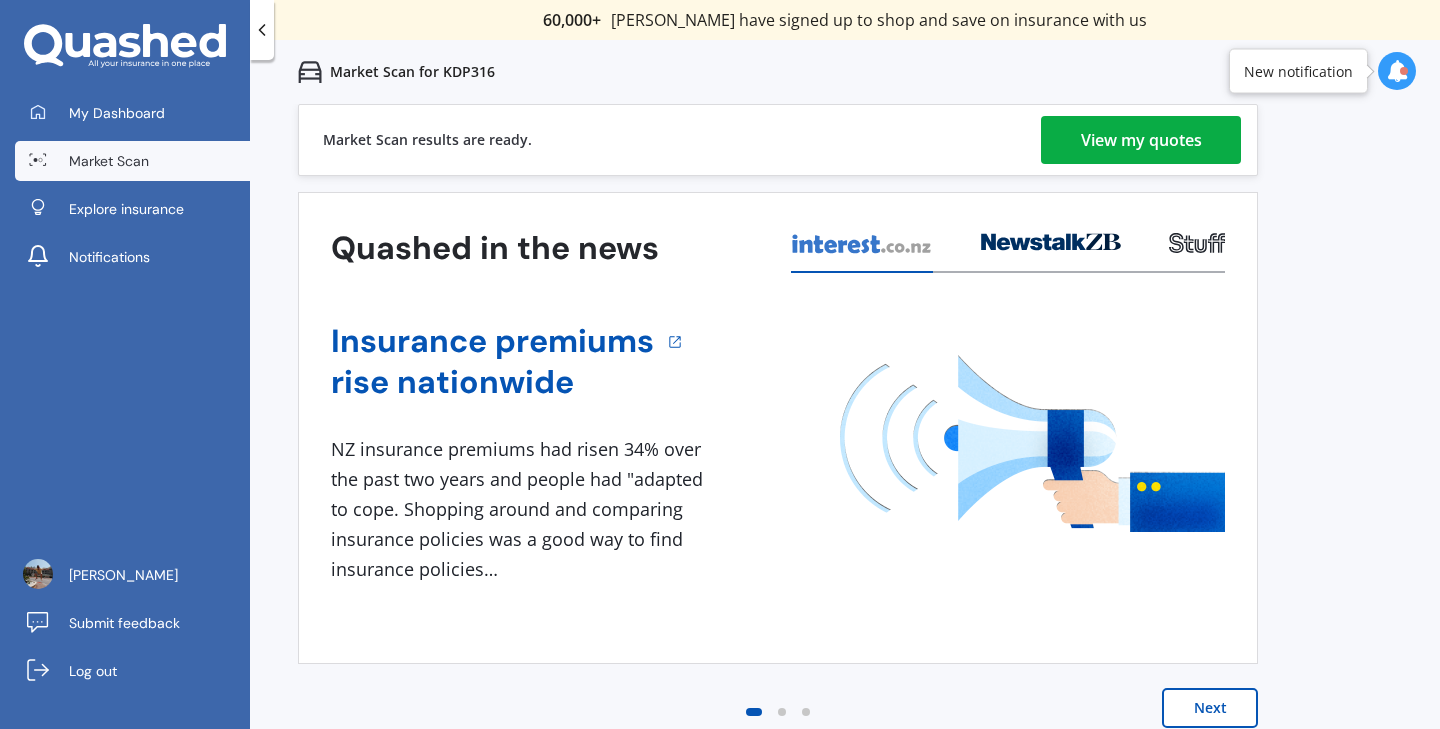 click on "View my quotes" at bounding box center (1141, 140) 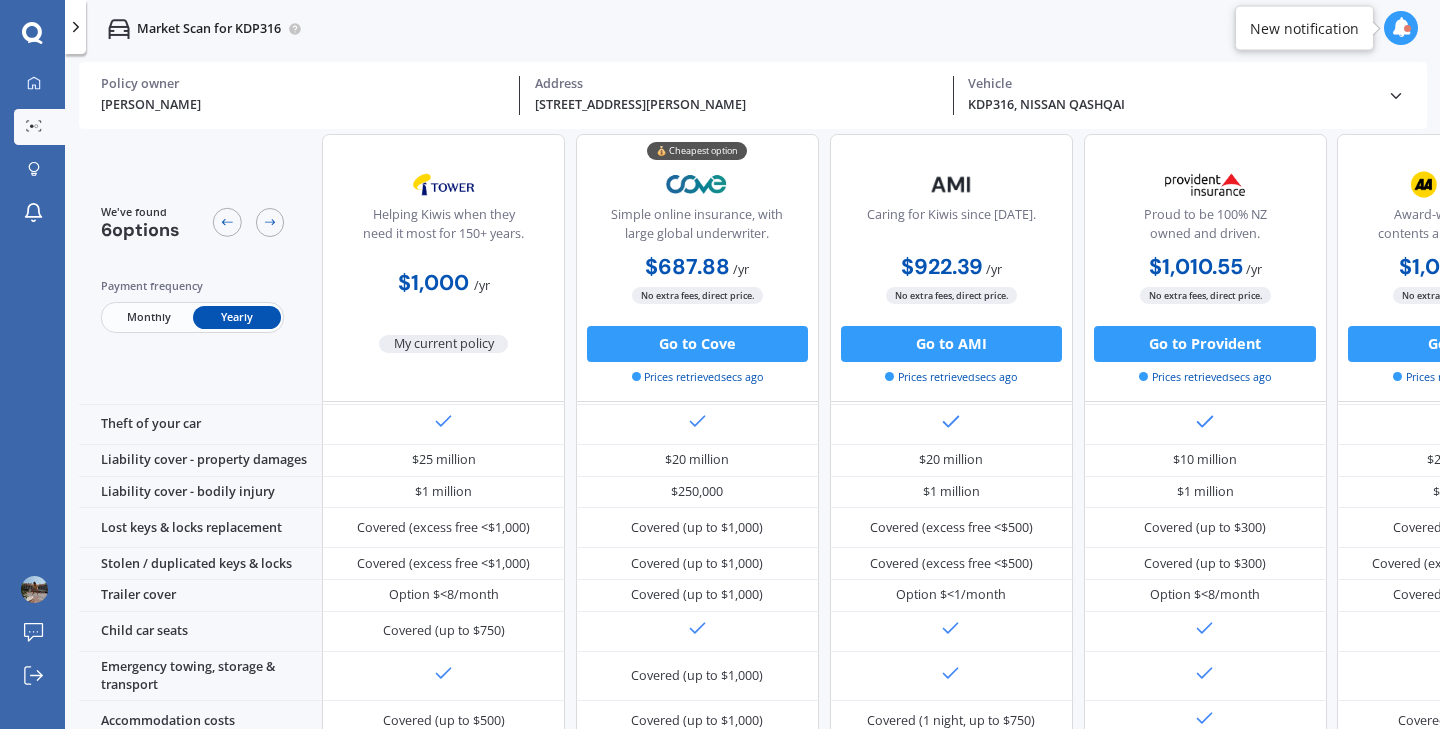 scroll, scrollTop: 0, scrollLeft: 0, axis: both 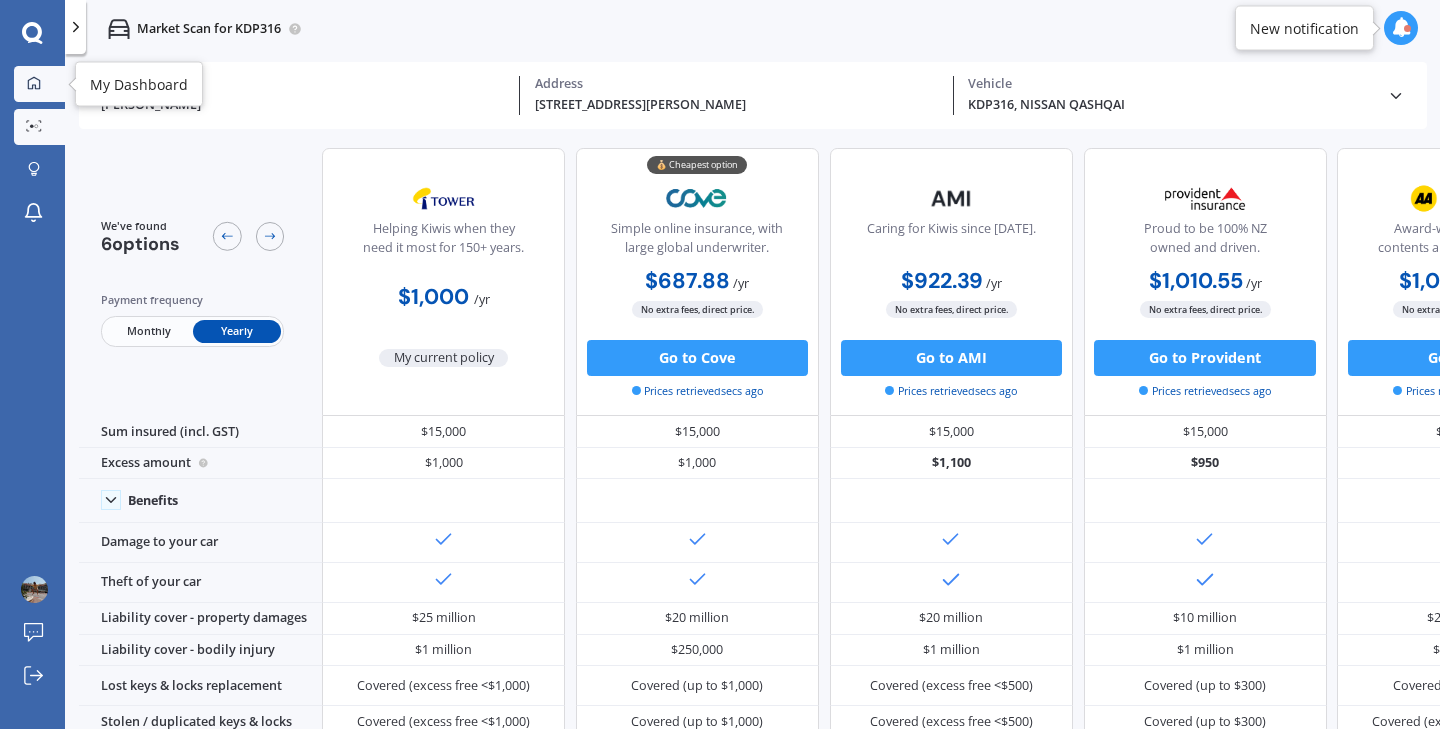 click 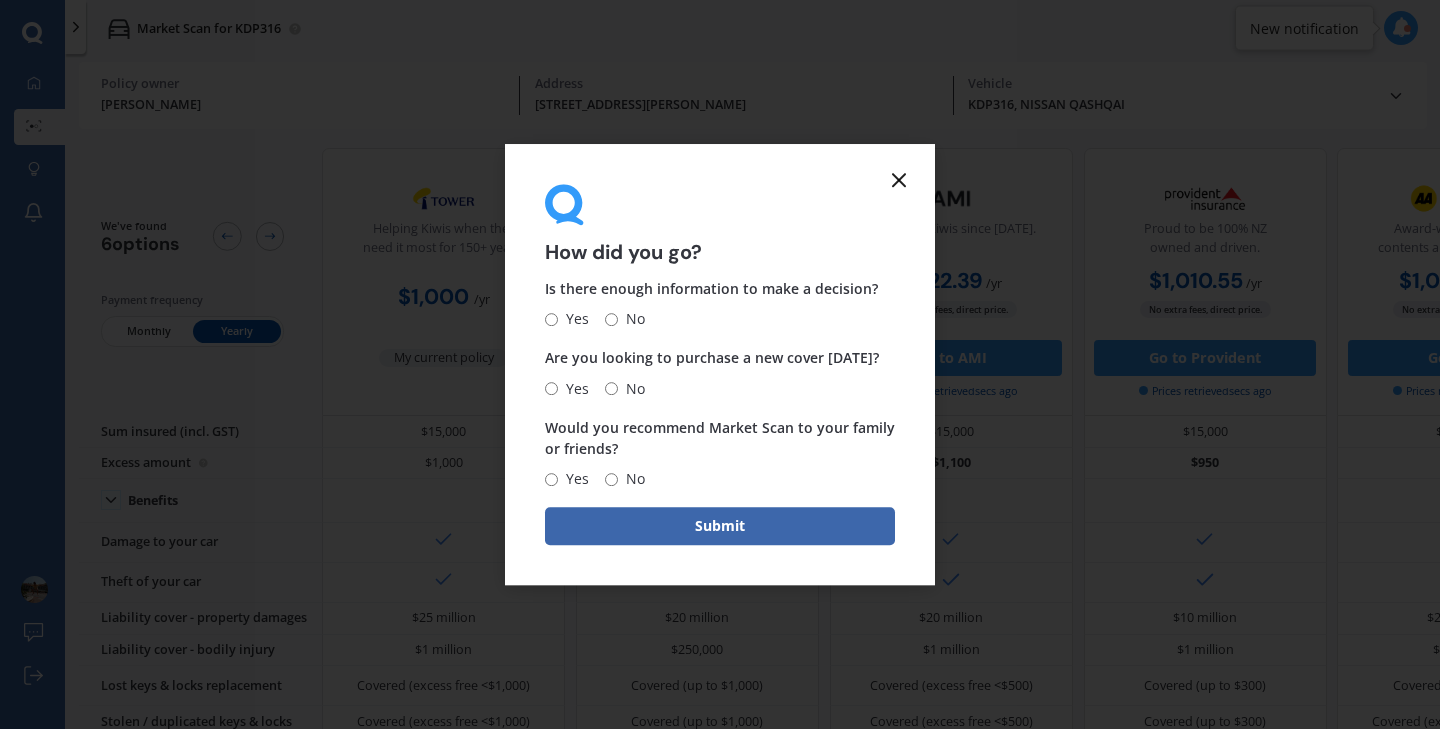 click 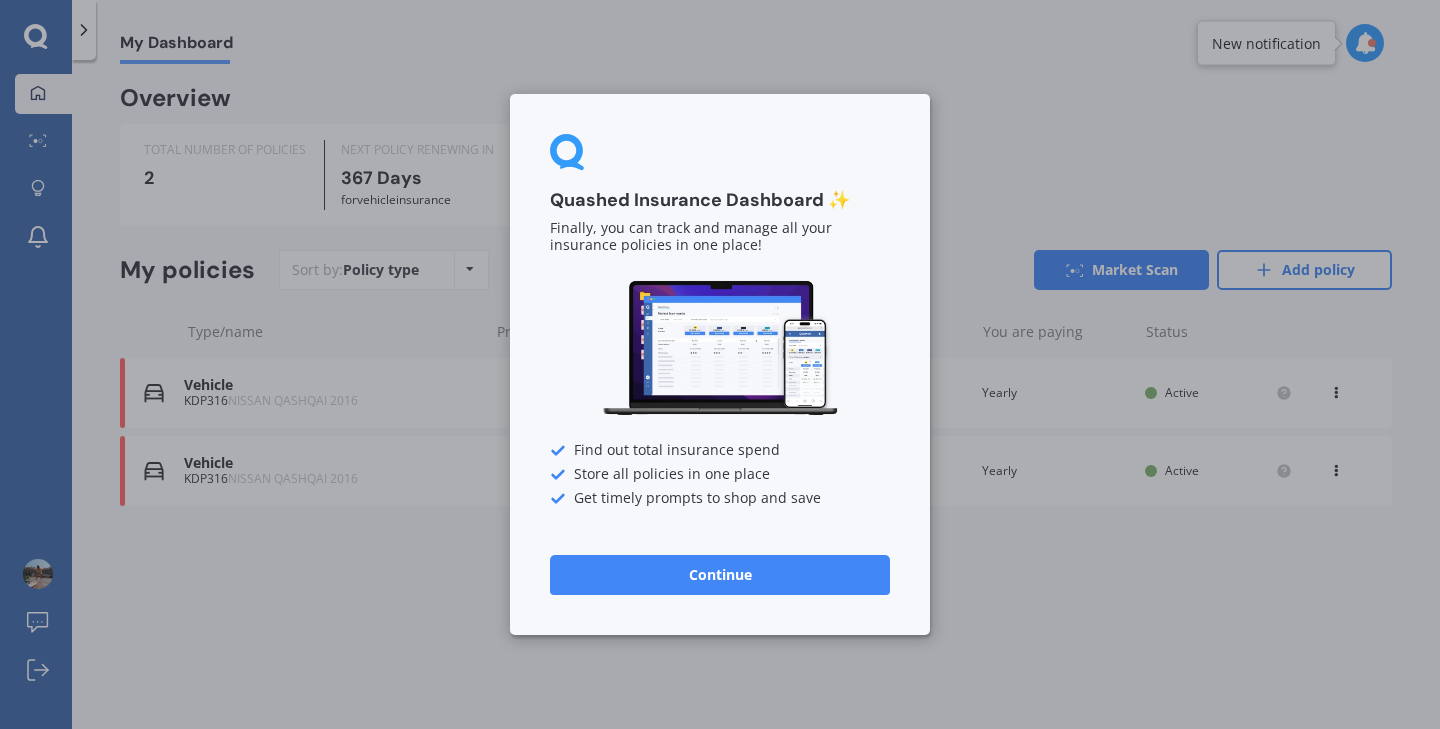 click on "Quashed Insurance Dashboard ✨ Finally, you can track and manage all your insurance policies in one place!  Find out total insurance spend  Store all policies in one place  Get timely prompts to shop and save Continue" at bounding box center (720, 364) 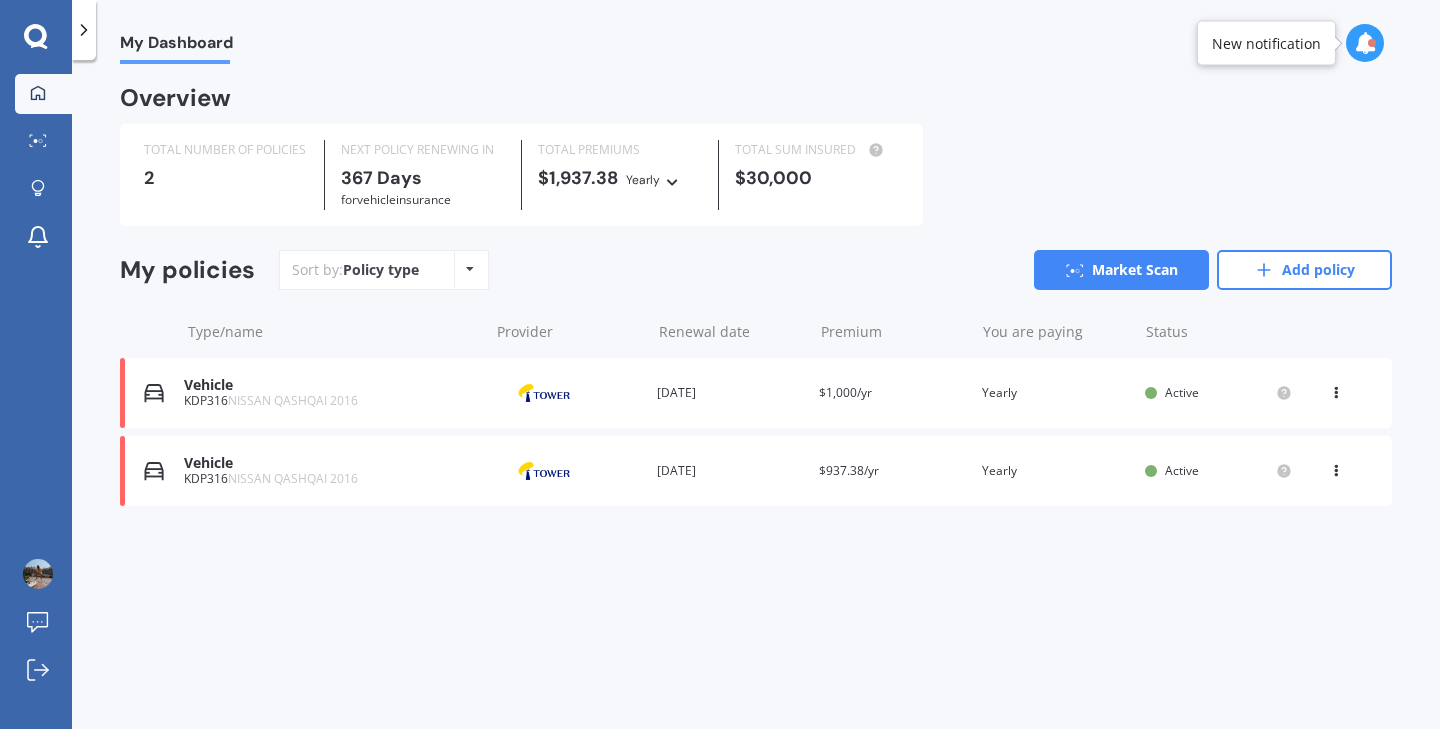 click 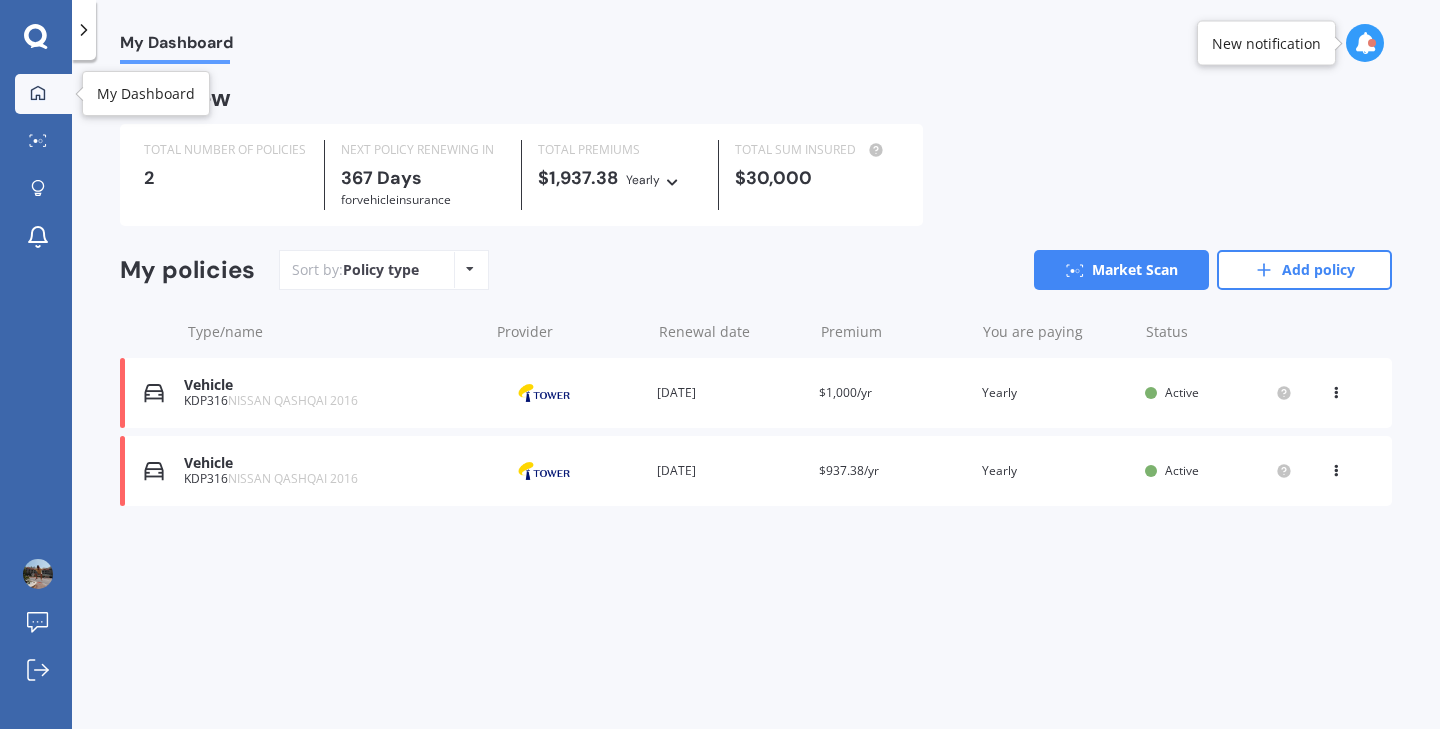 click on "My Dashboard" at bounding box center [43, 94] 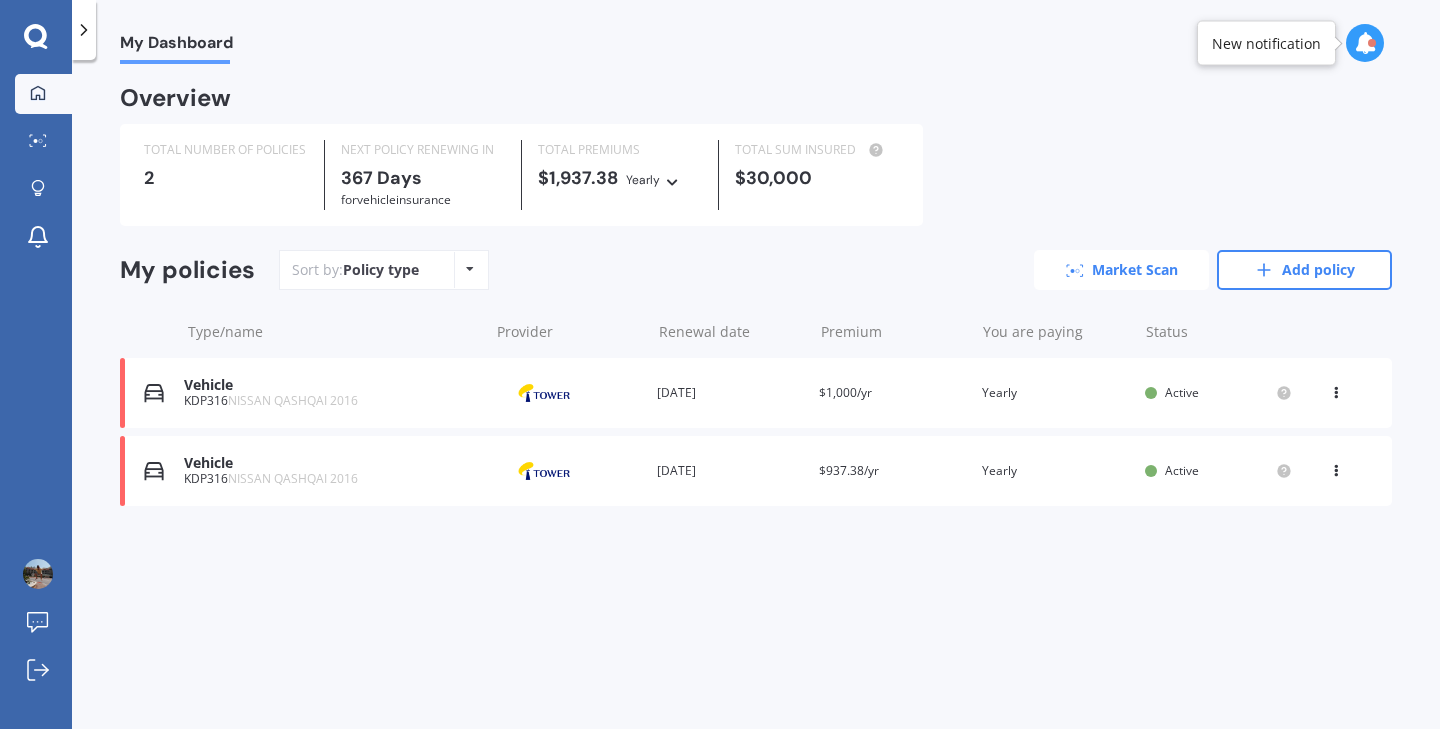 click on "Market Scan" at bounding box center [1121, 270] 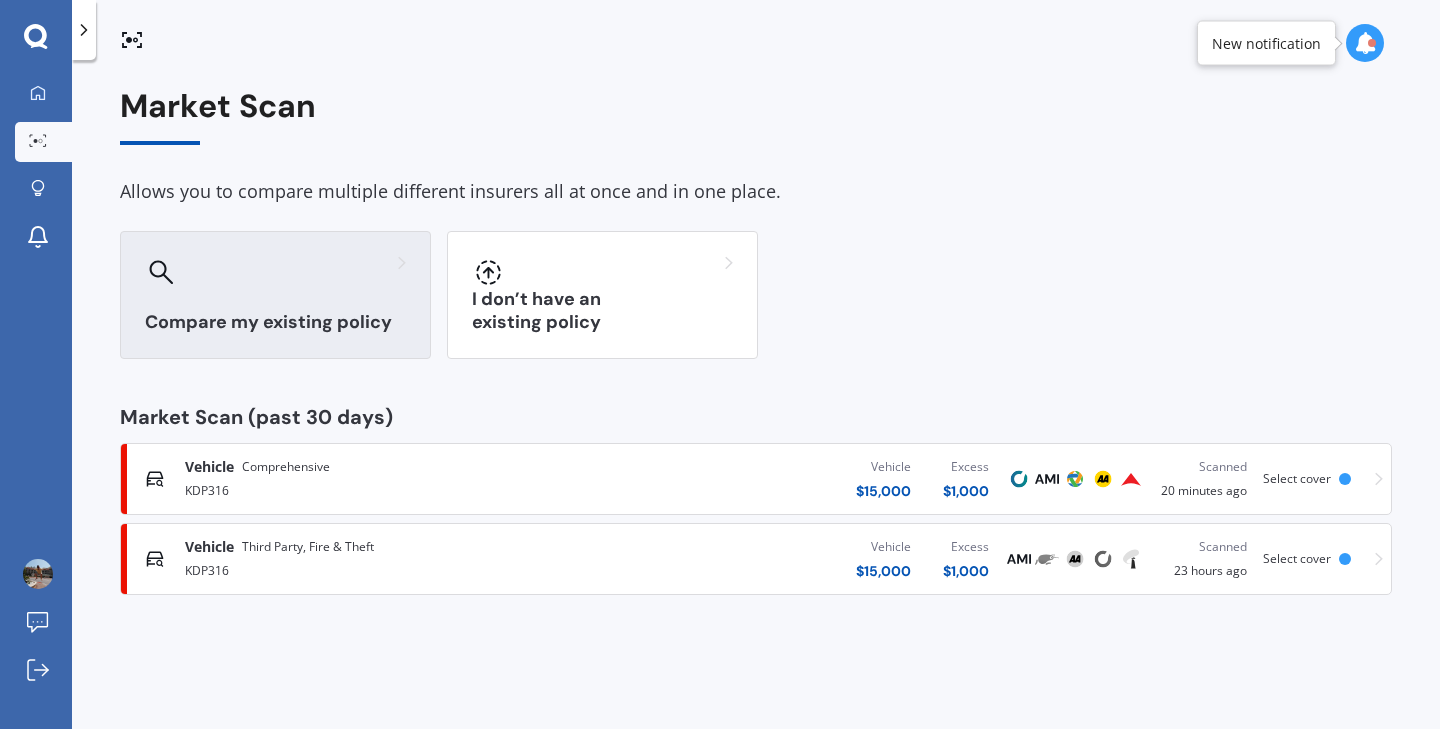 click on "Compare my existing policy" at bounding box center [275, 295] 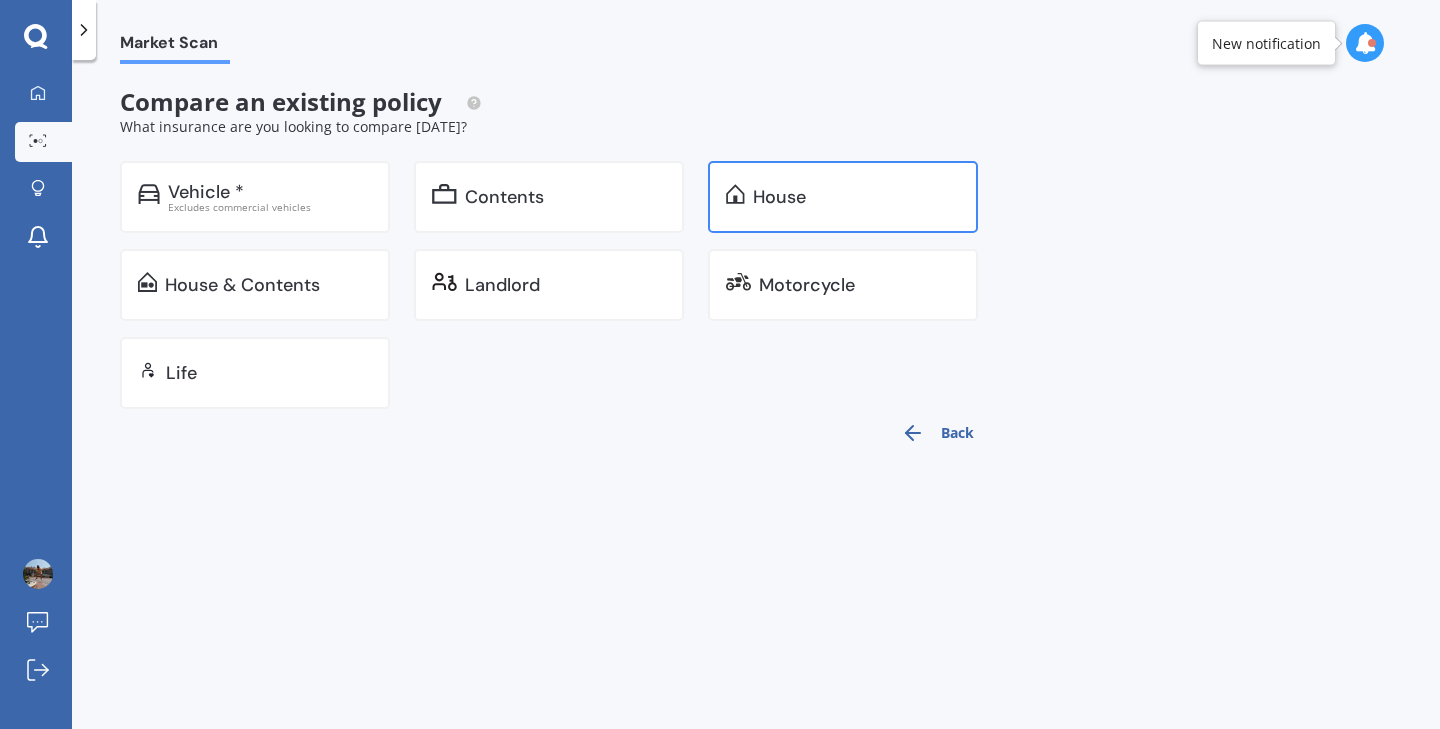click on "House" at bounding box center (779, 197) 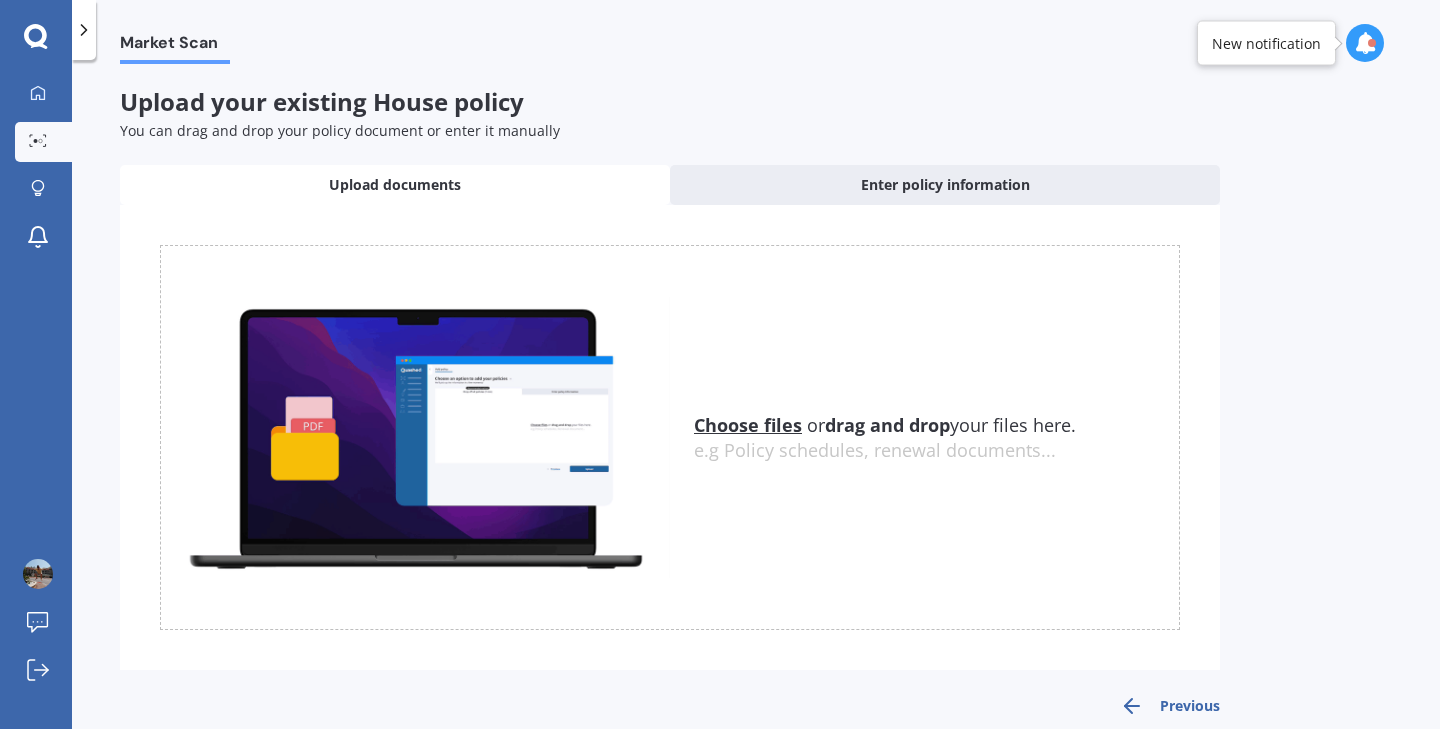 click on "Choose files" at bounding box center [748, 425] 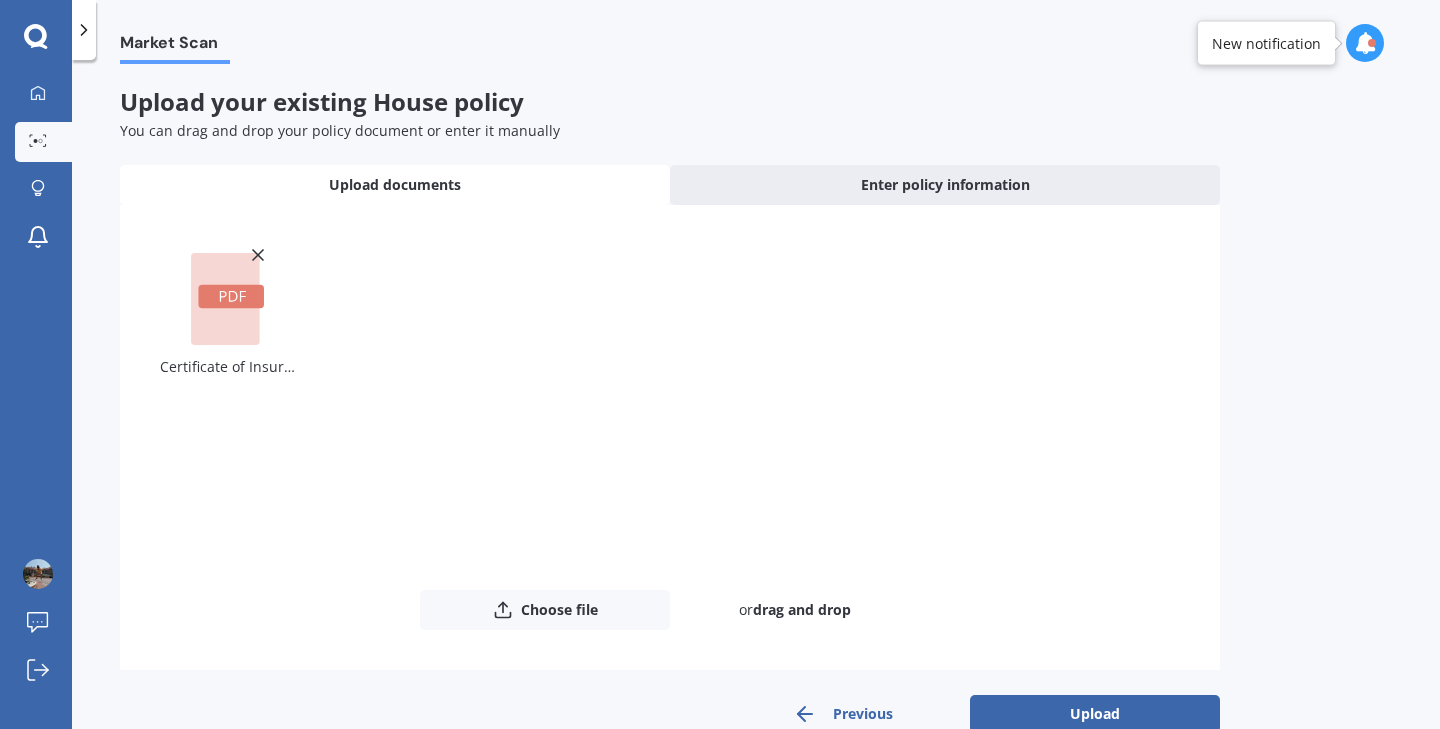 scroll, scrollTop: 41, scrollLeft: 0, axis: vertical 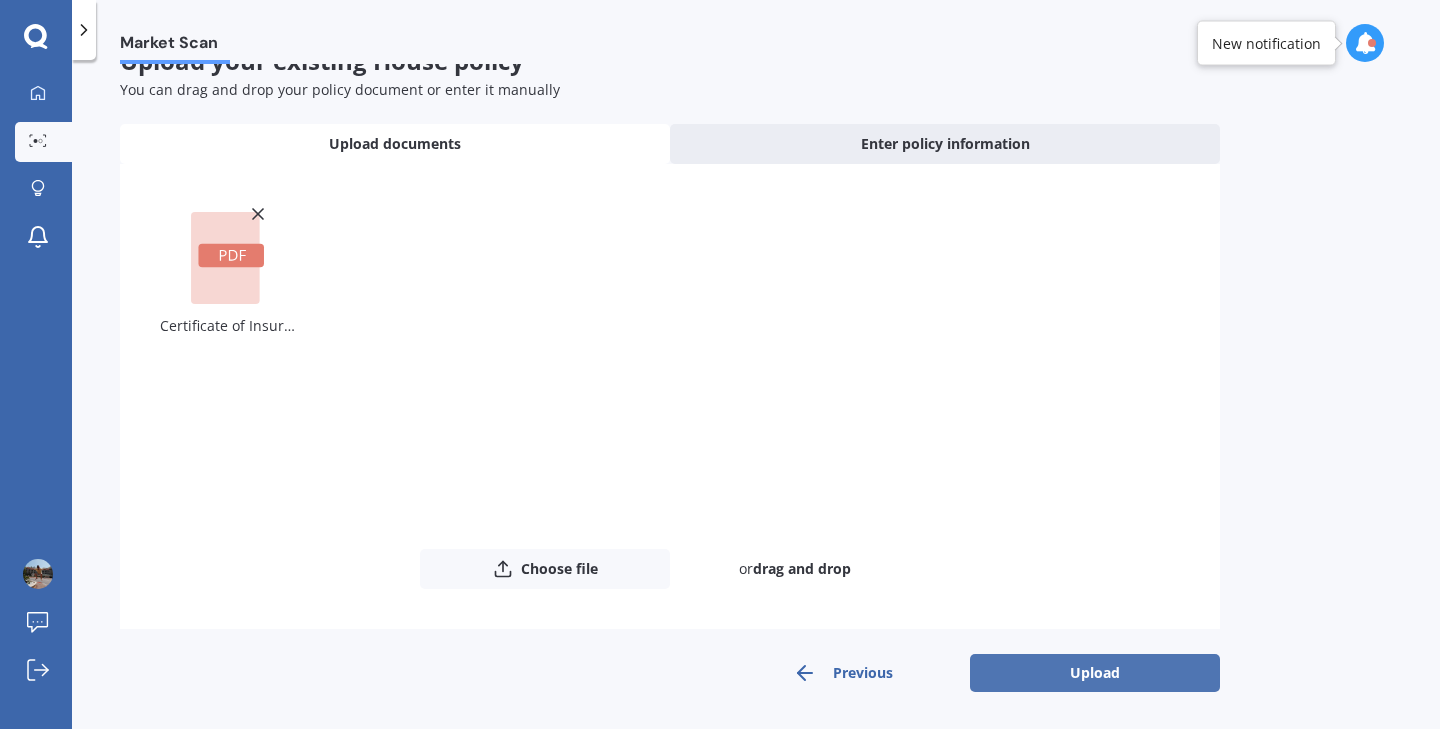 click on "Upload" at bounding box center [1095, 673] 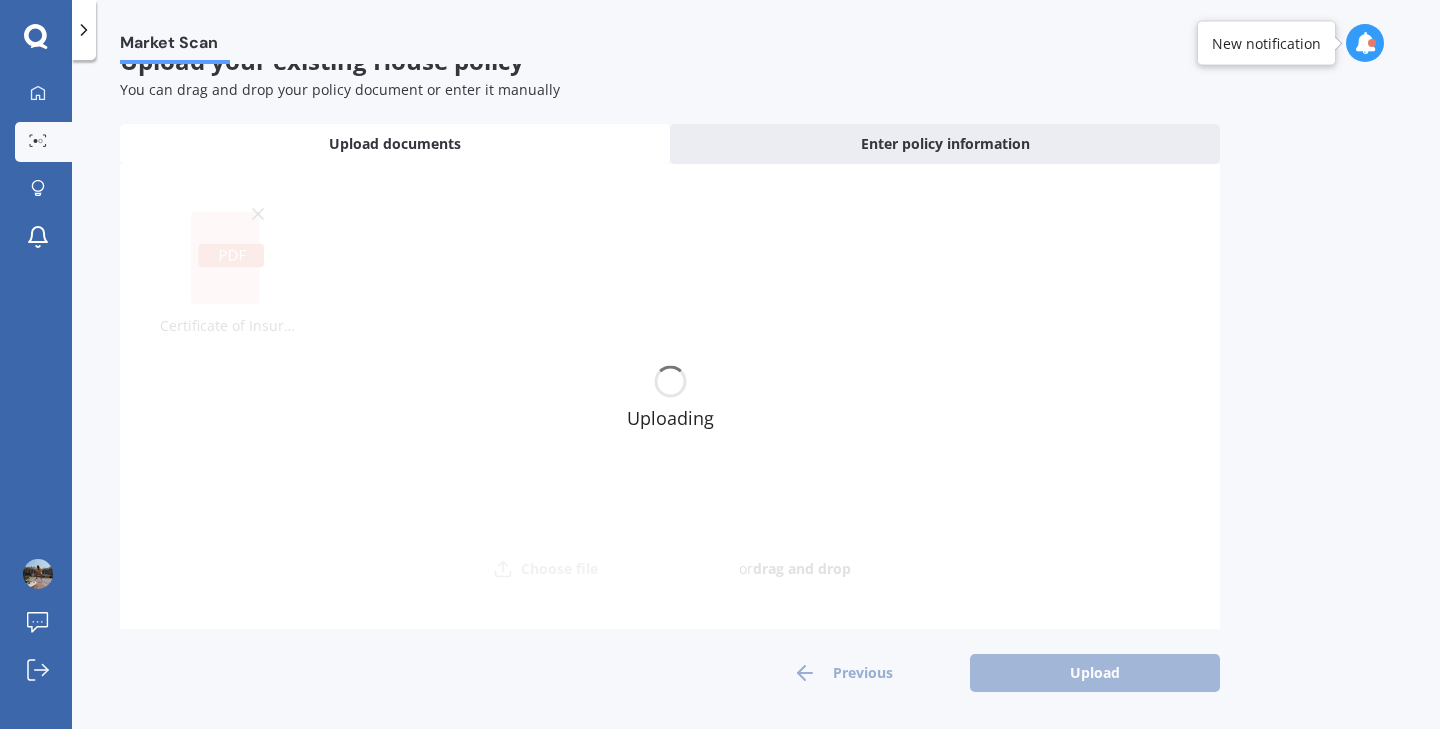 scroll, scrollTop: 0, scrollLeft: 0, axis: both 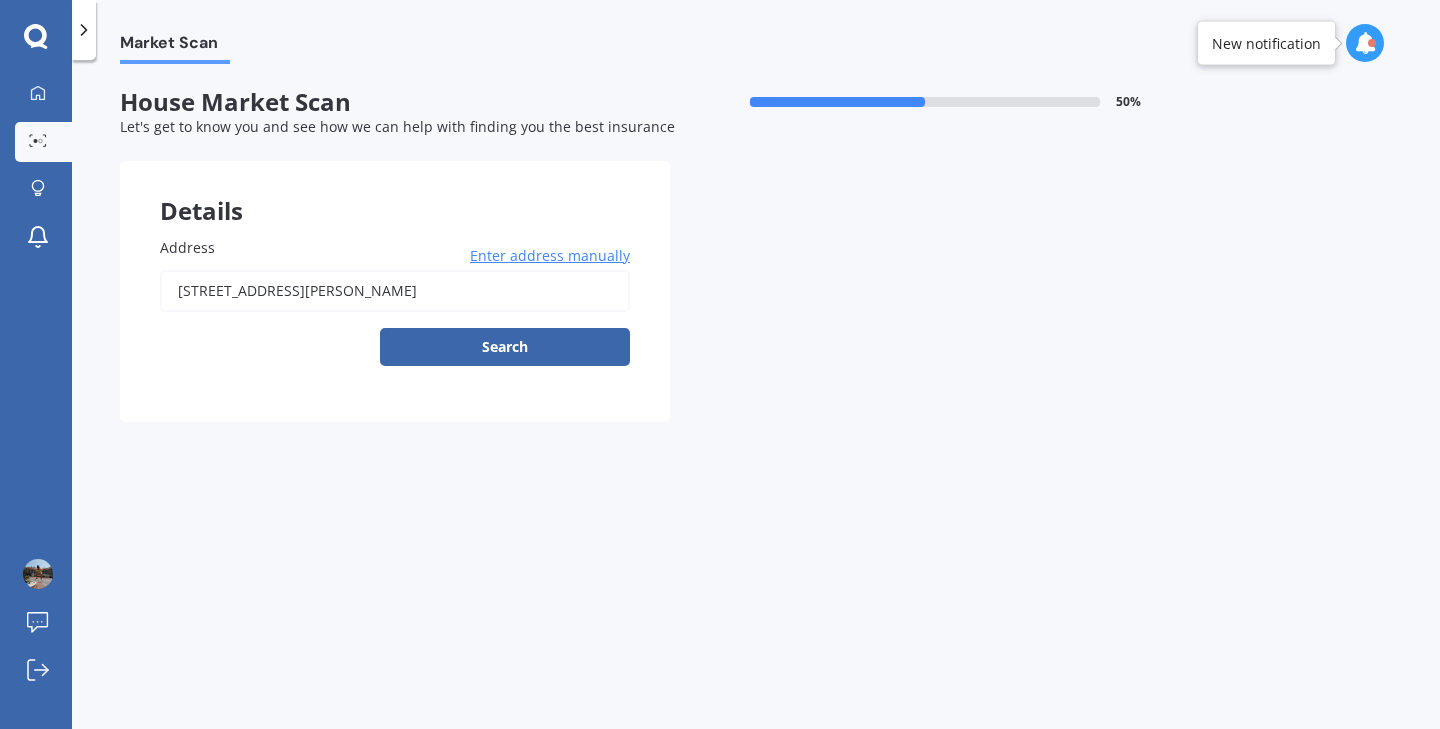 click on "[STREET_ADDRESS][PERSON_NAME]" at bounding box center (395, 291) 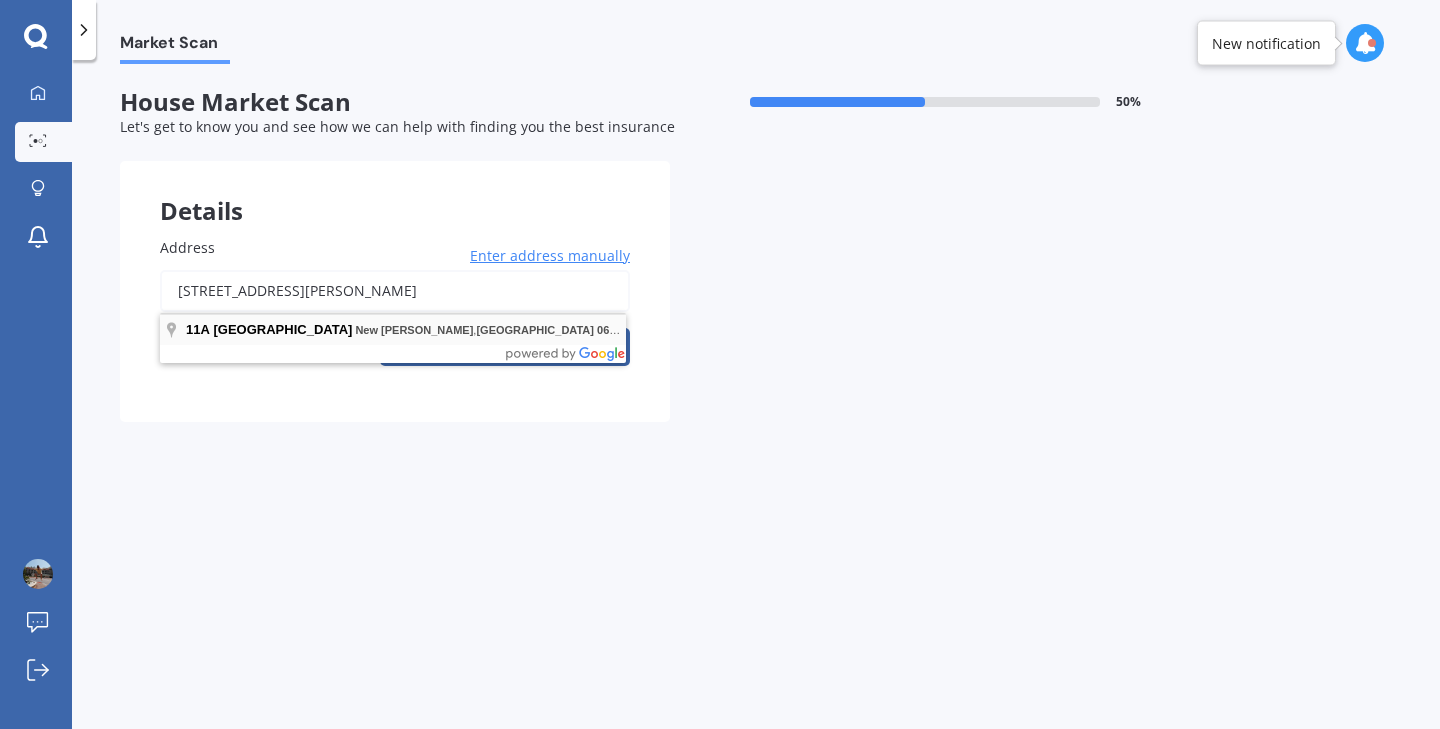type on "[STREET_ADDRESS][PERSON_NAME]" 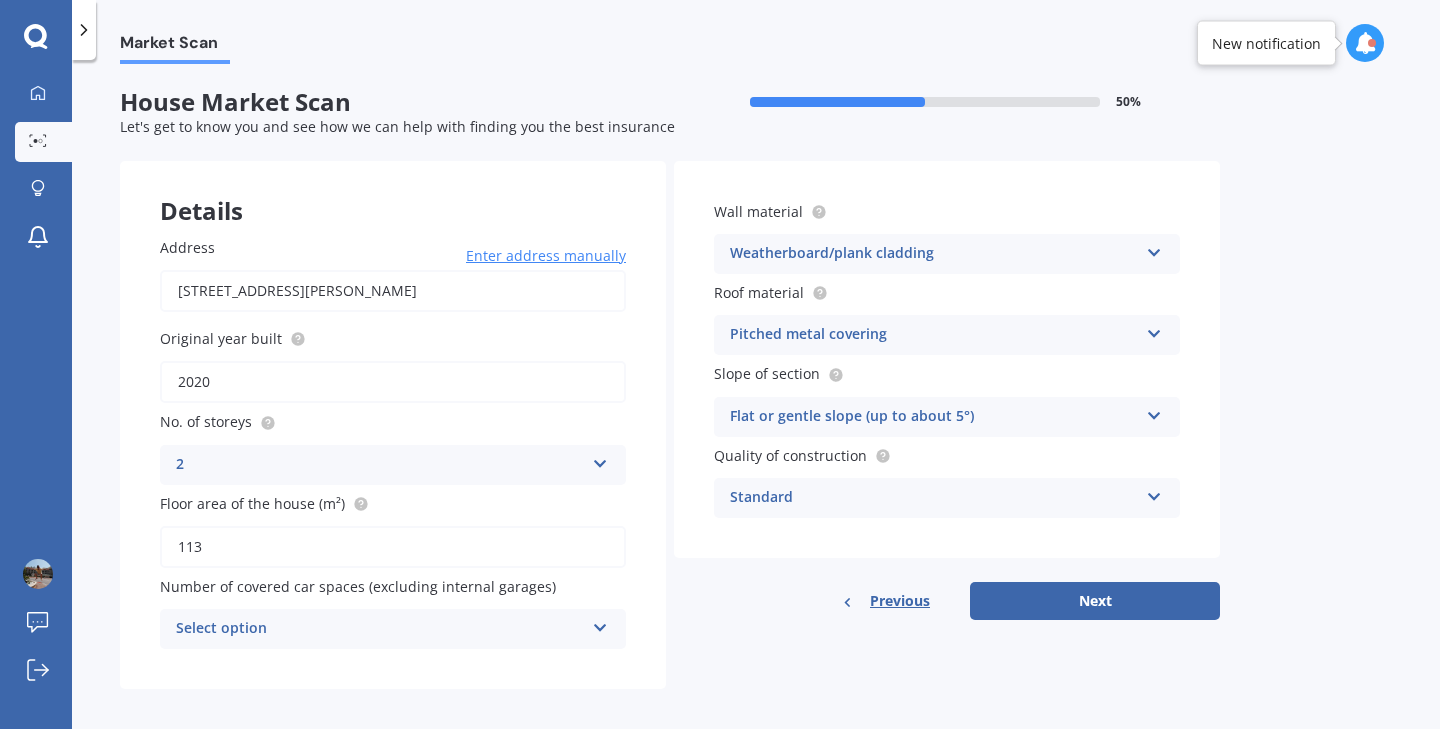 scroll, scrollTop: 14, scrollLeft: 0, axis: vertical 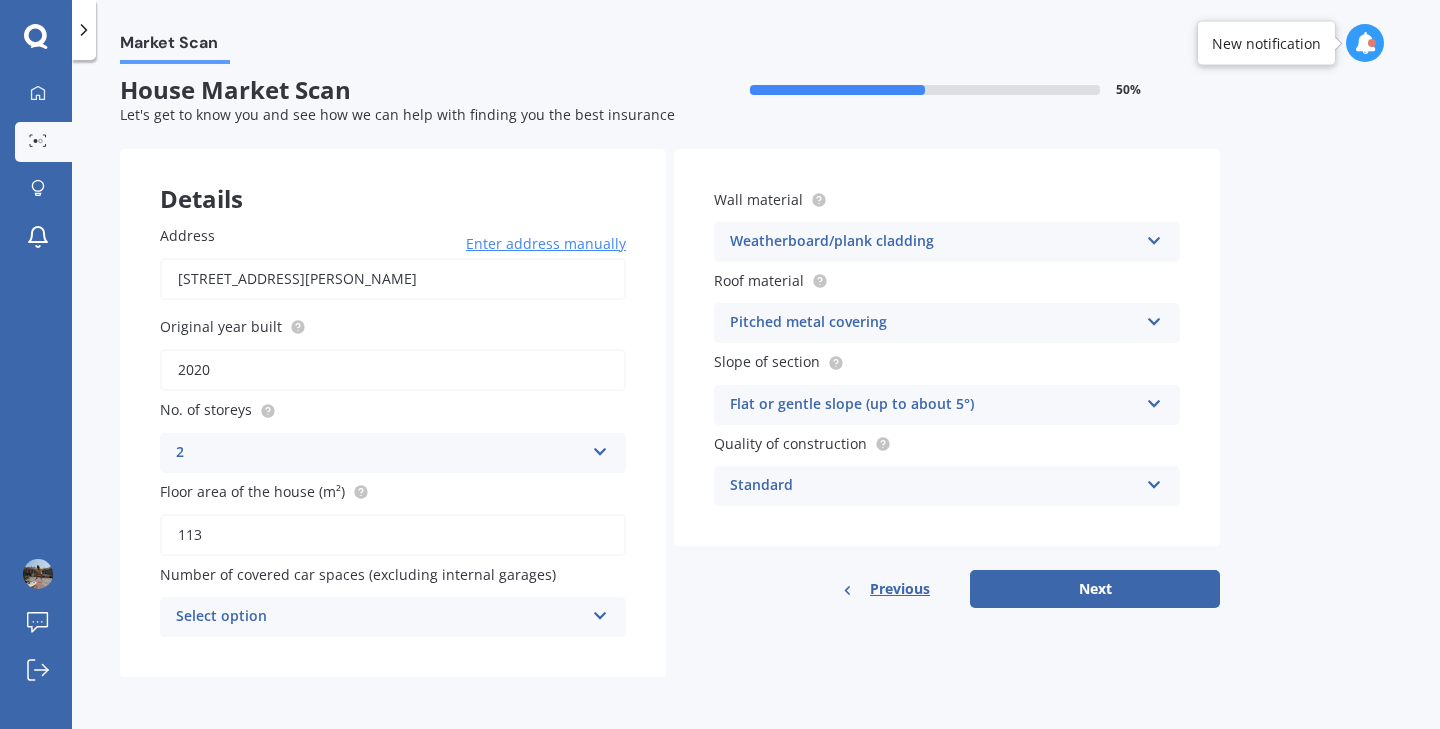 click on "Select option 0 1 2 3 4 5+" at bounding box center (393, 617) 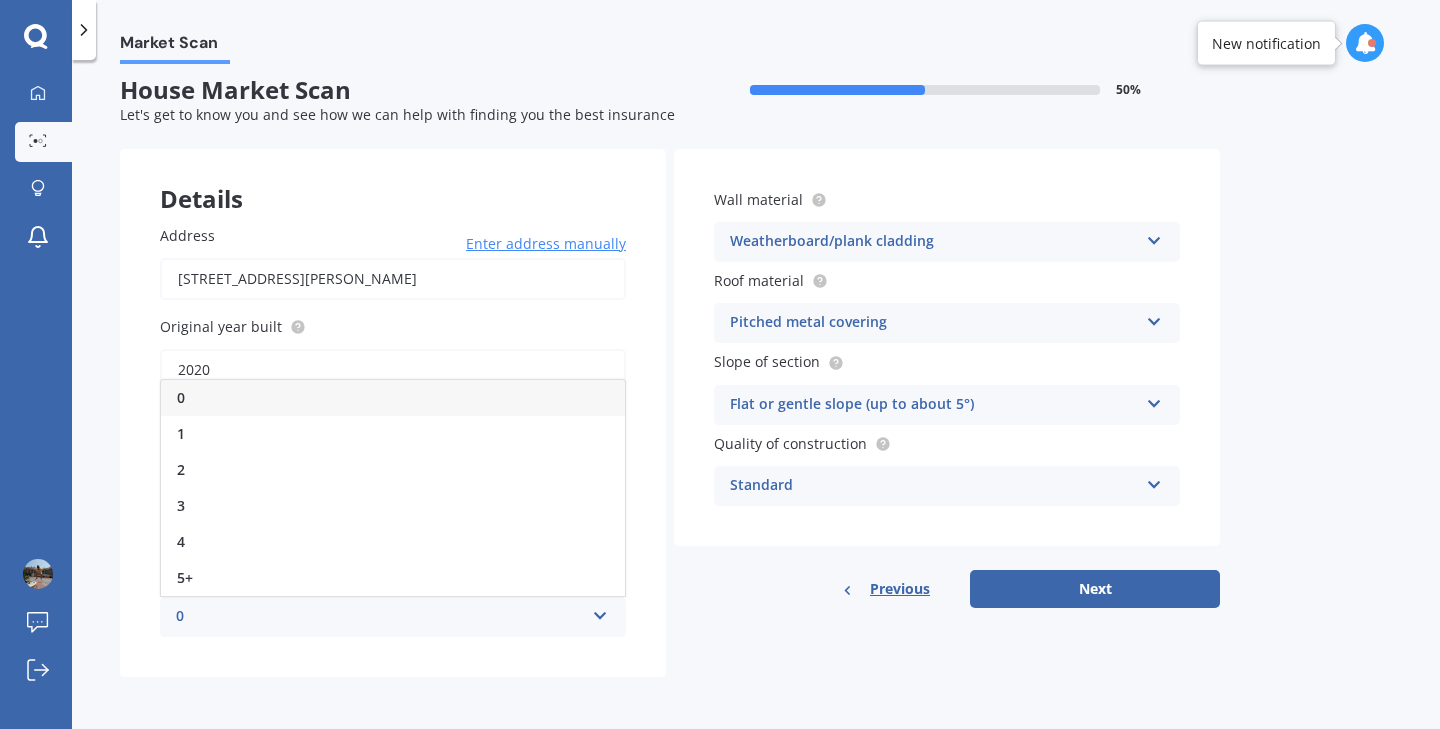 click on "0" at bounding box center (393, 398) 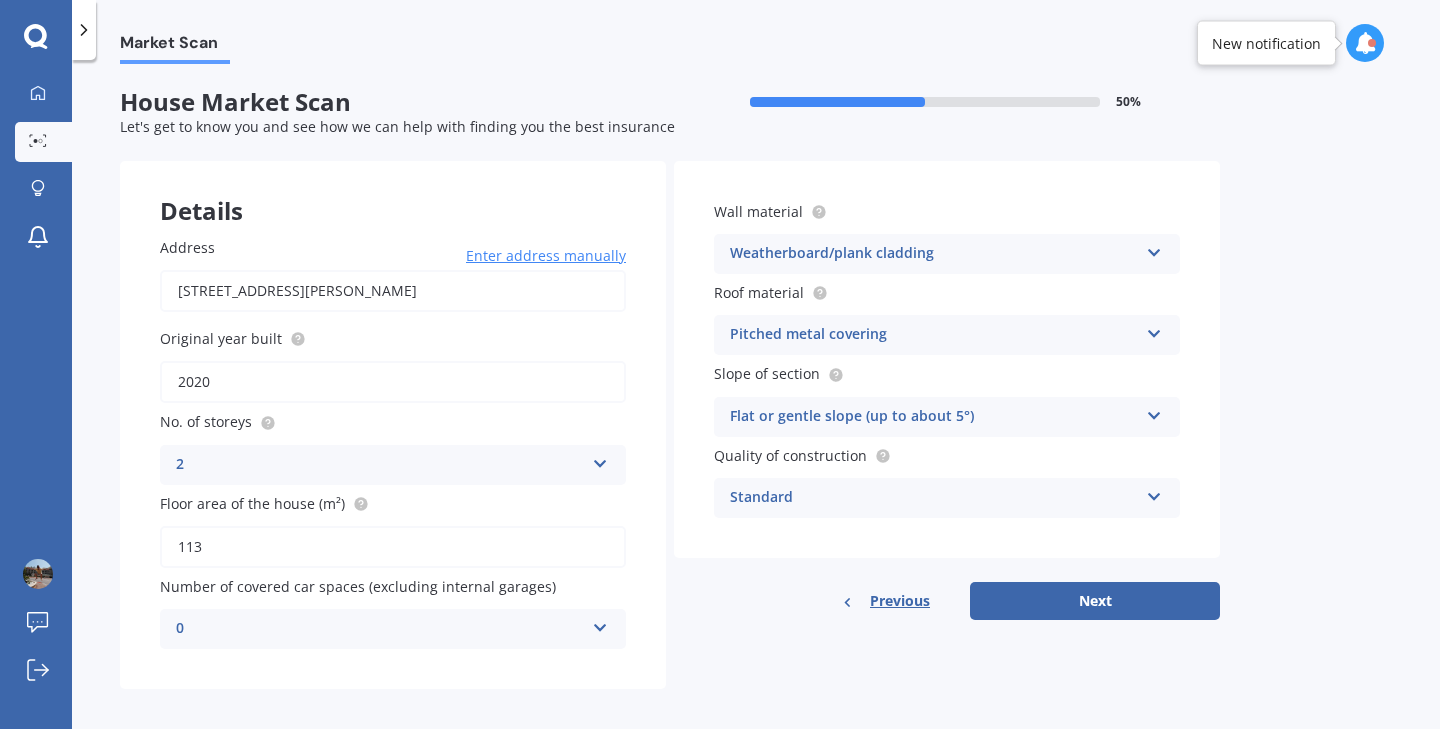 scroll, scrollTop: 14, scrollLeft: 0, axis: vertical 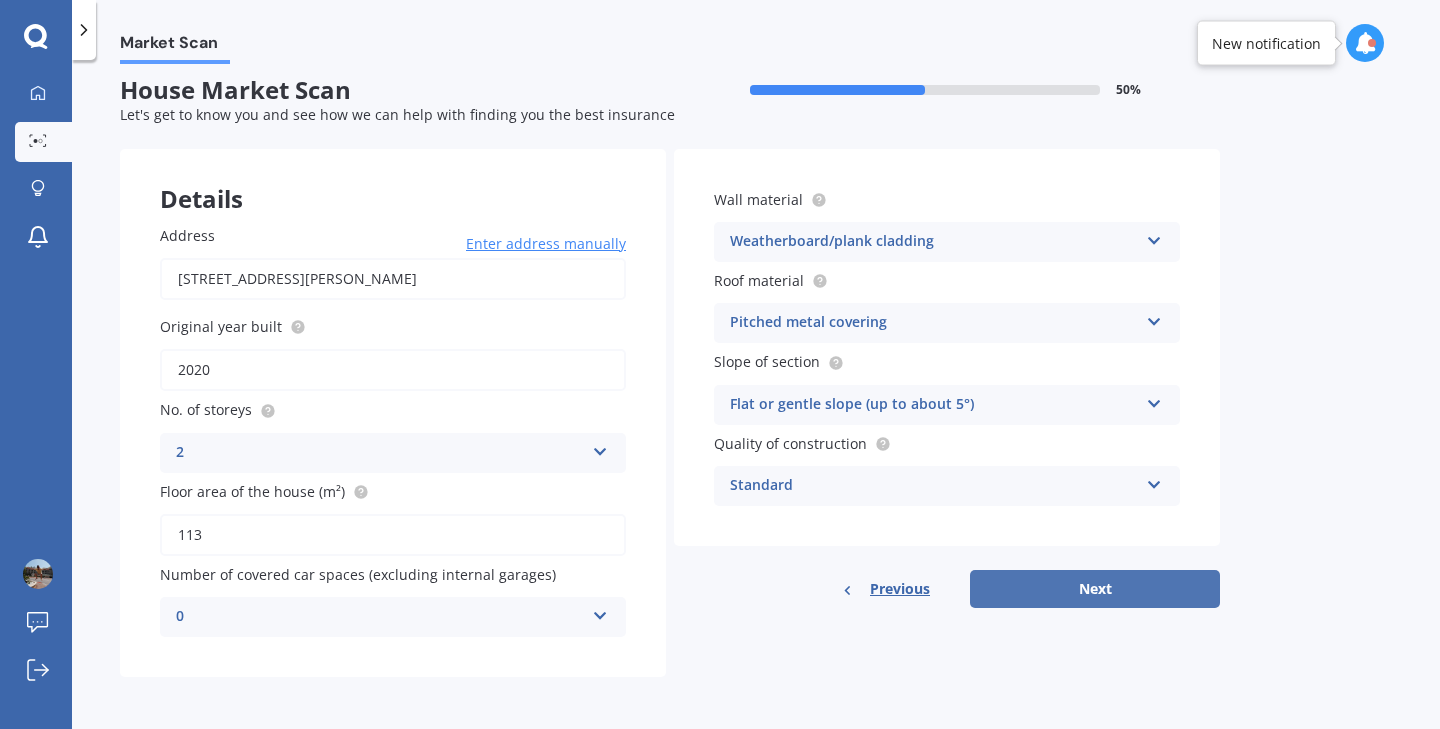 click on "Next" at bounding box center (1095, 589) 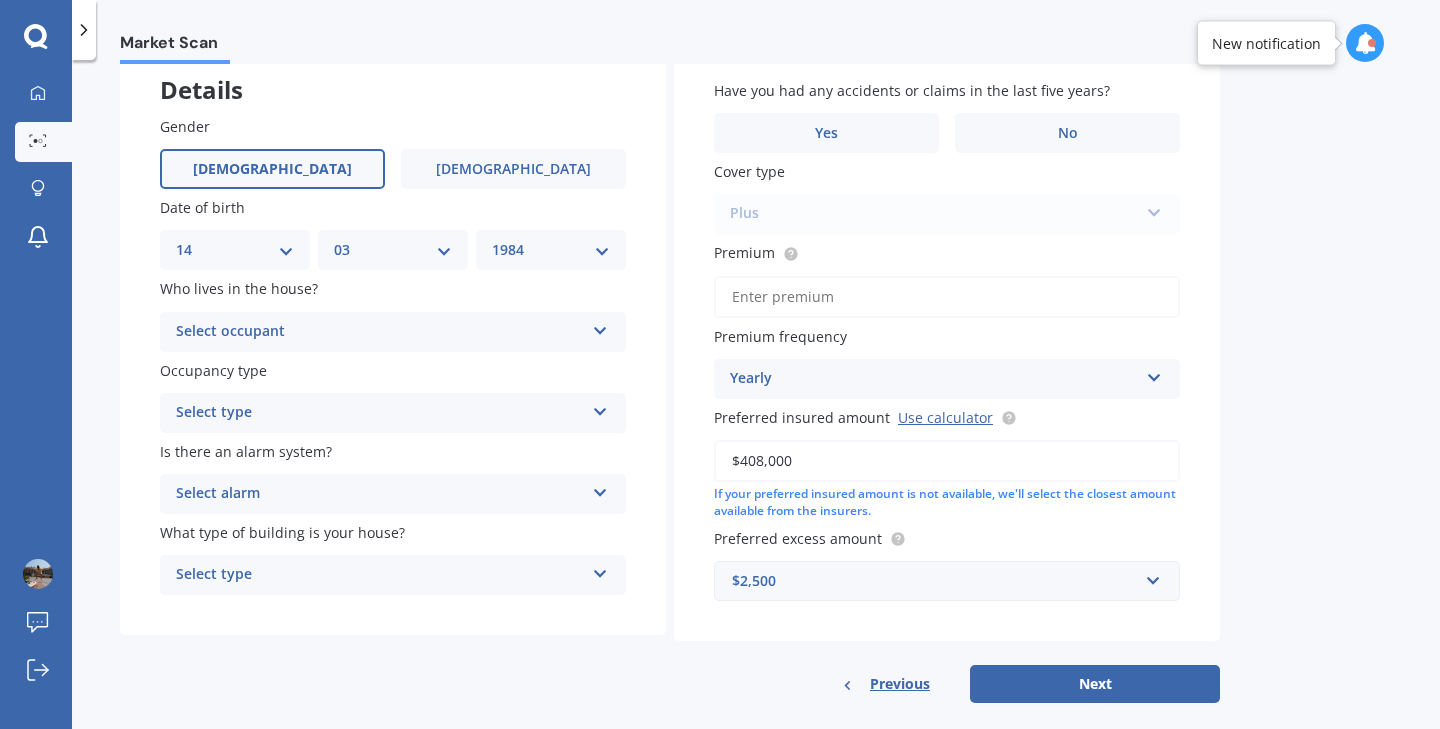 scroll, scrollTop: 131, scrollLeft: 0, axis: vertical 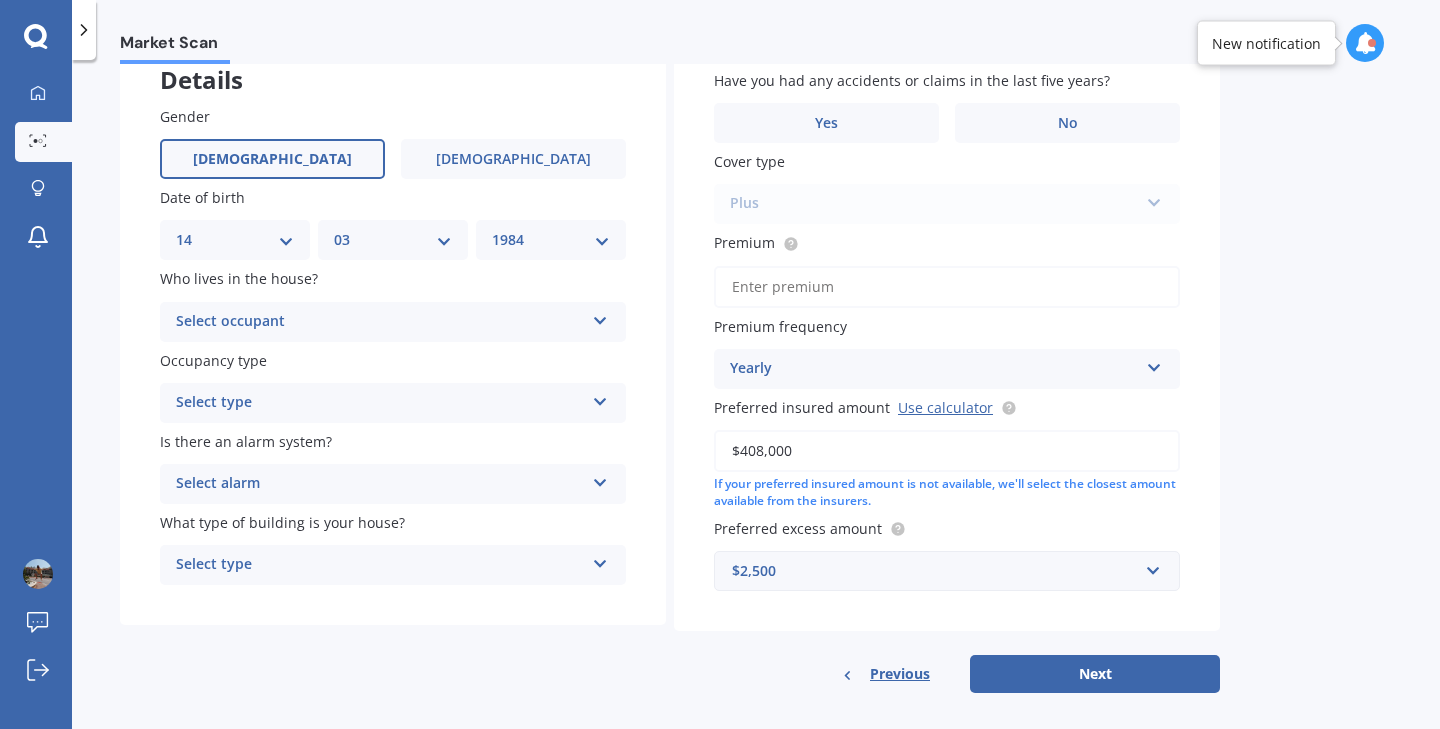 click at bounding box center [600, 317] 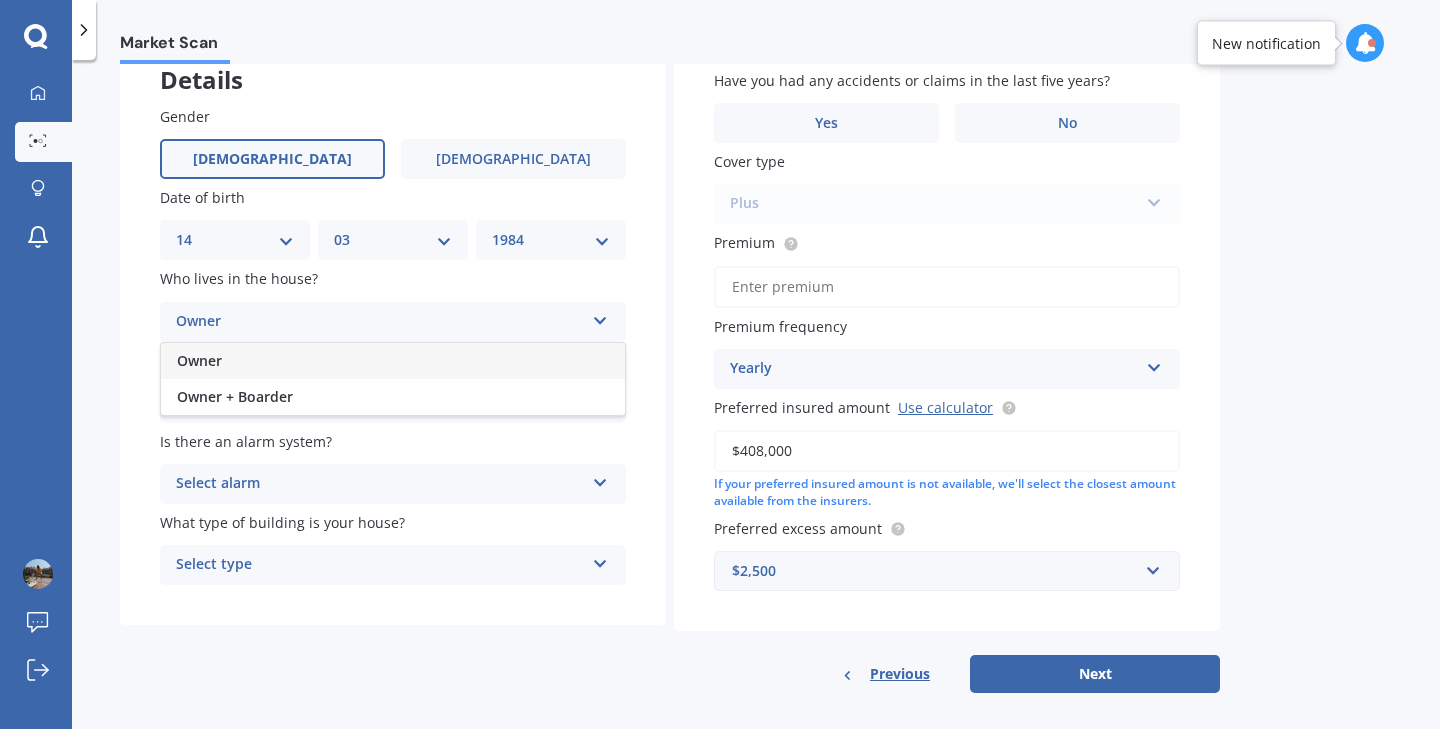 click on "Owner" at bounding box center (393, 361) 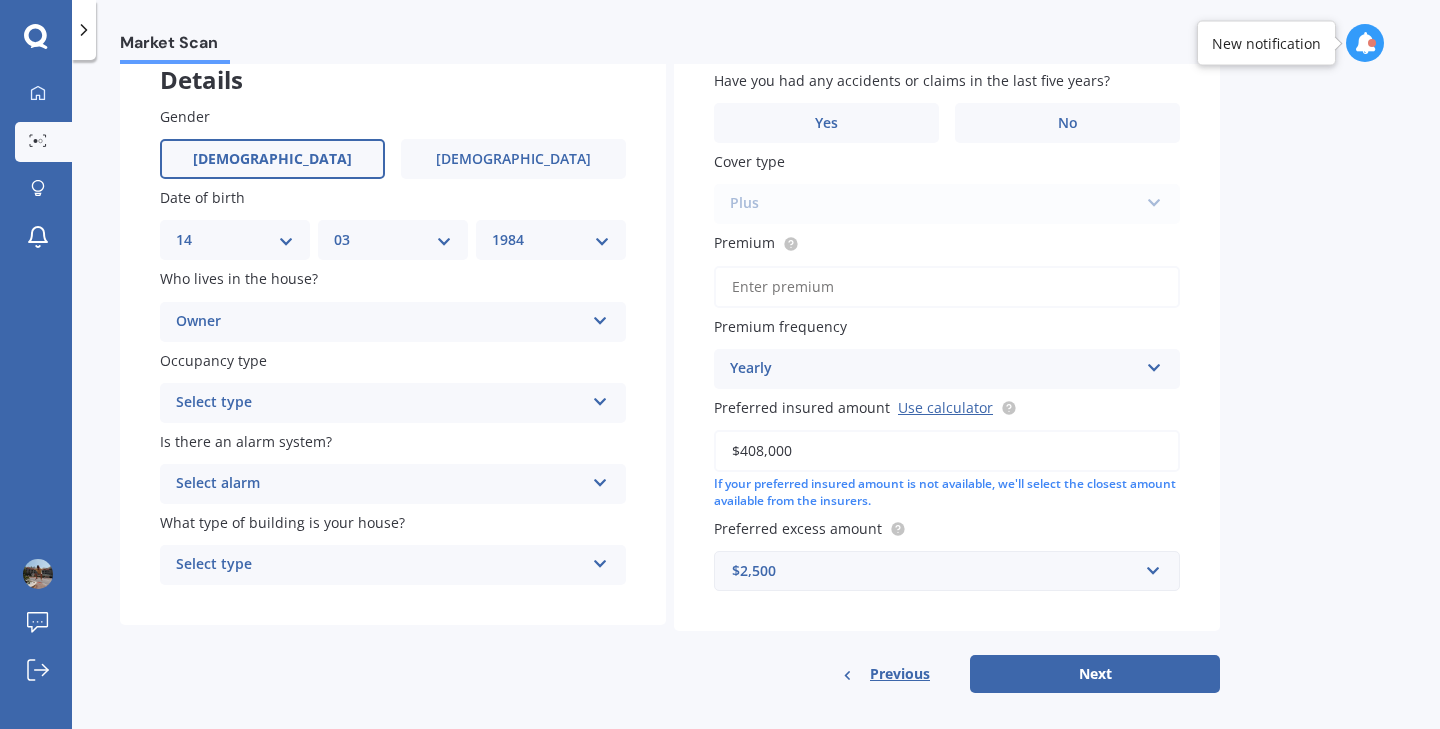 scroll, scrollTop: 150, scrollLeft: 0, axis: vertical 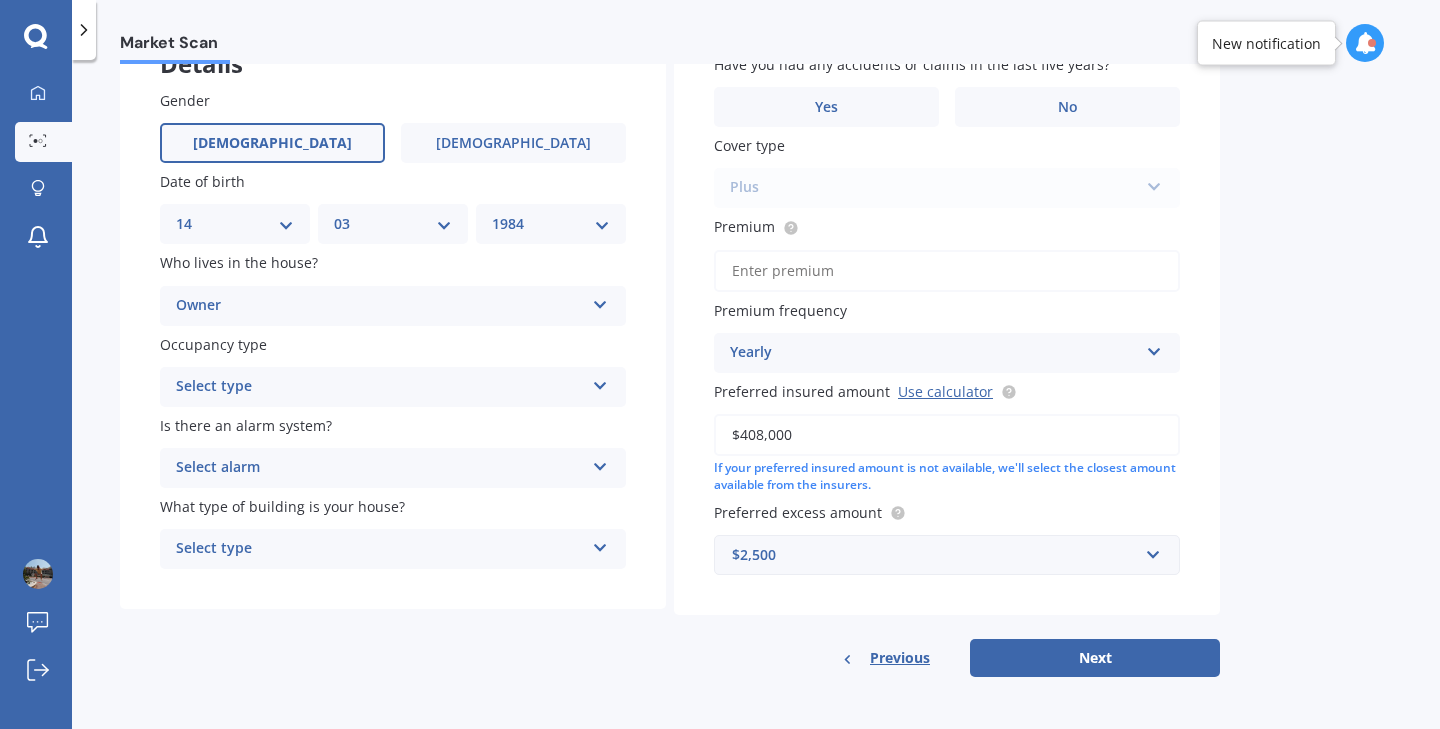 click on "Select type" at bounding box center [380, 387] 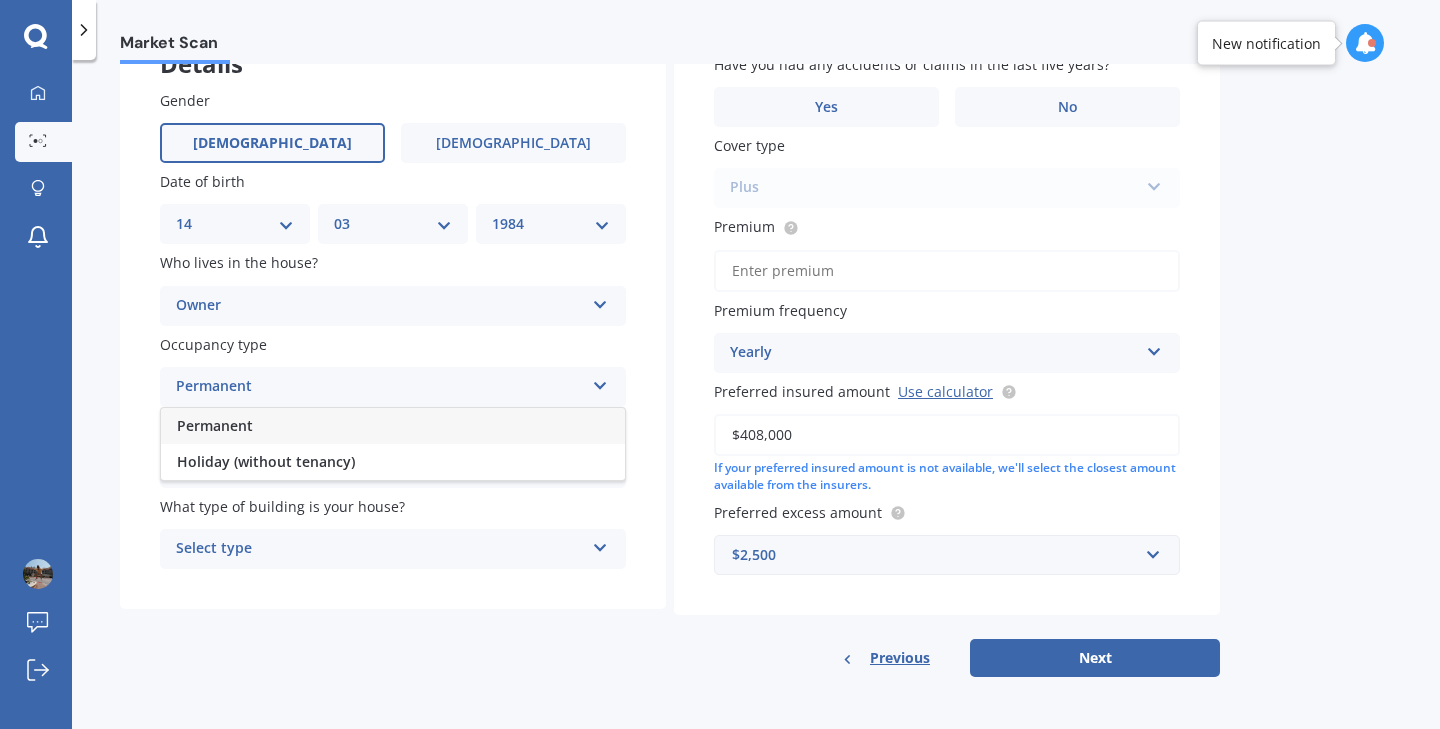 click on "Permanent" at bounding box center [393, 426] 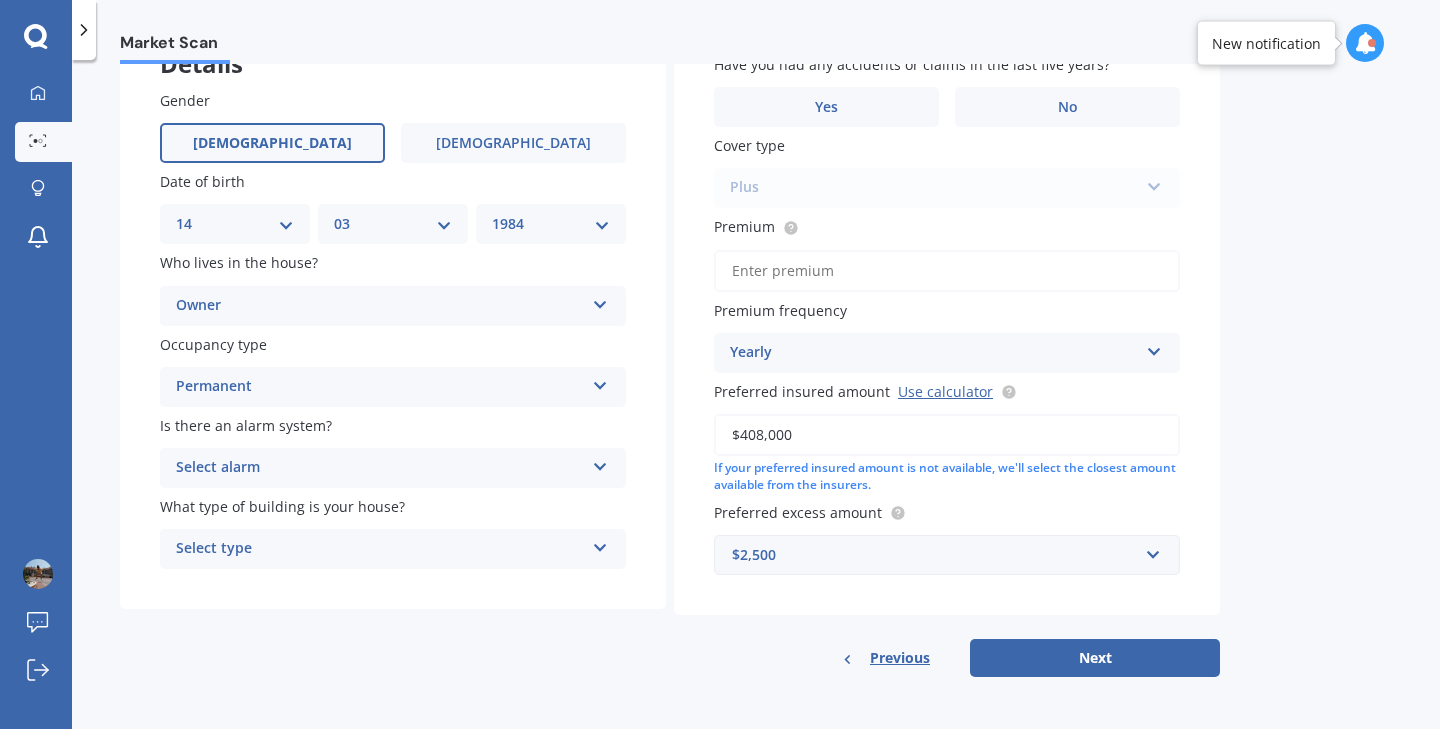 click on "Select alarm Yes, monitored Yes, not monitored No" at bounding box center (393, 468) 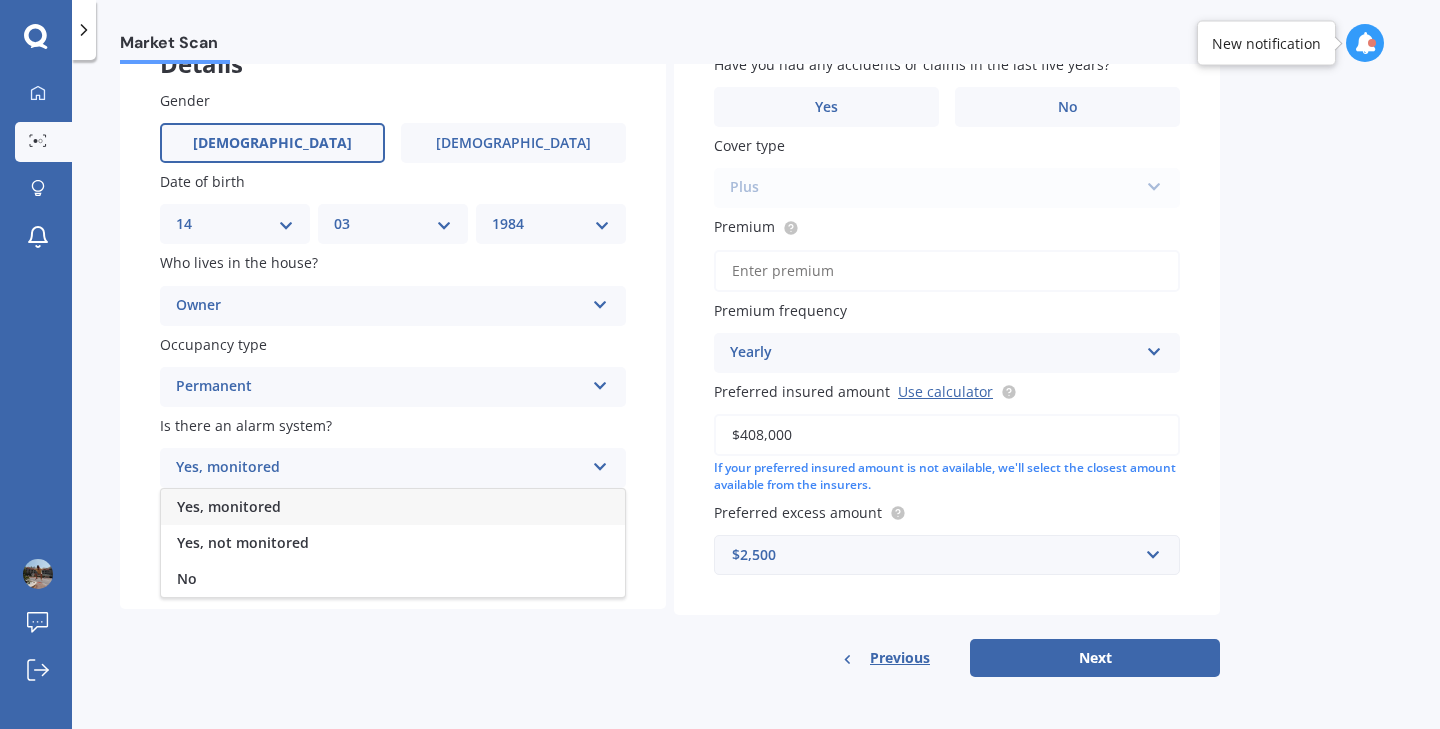 click on "Yes, monitored" at bounding box center [393, 507] 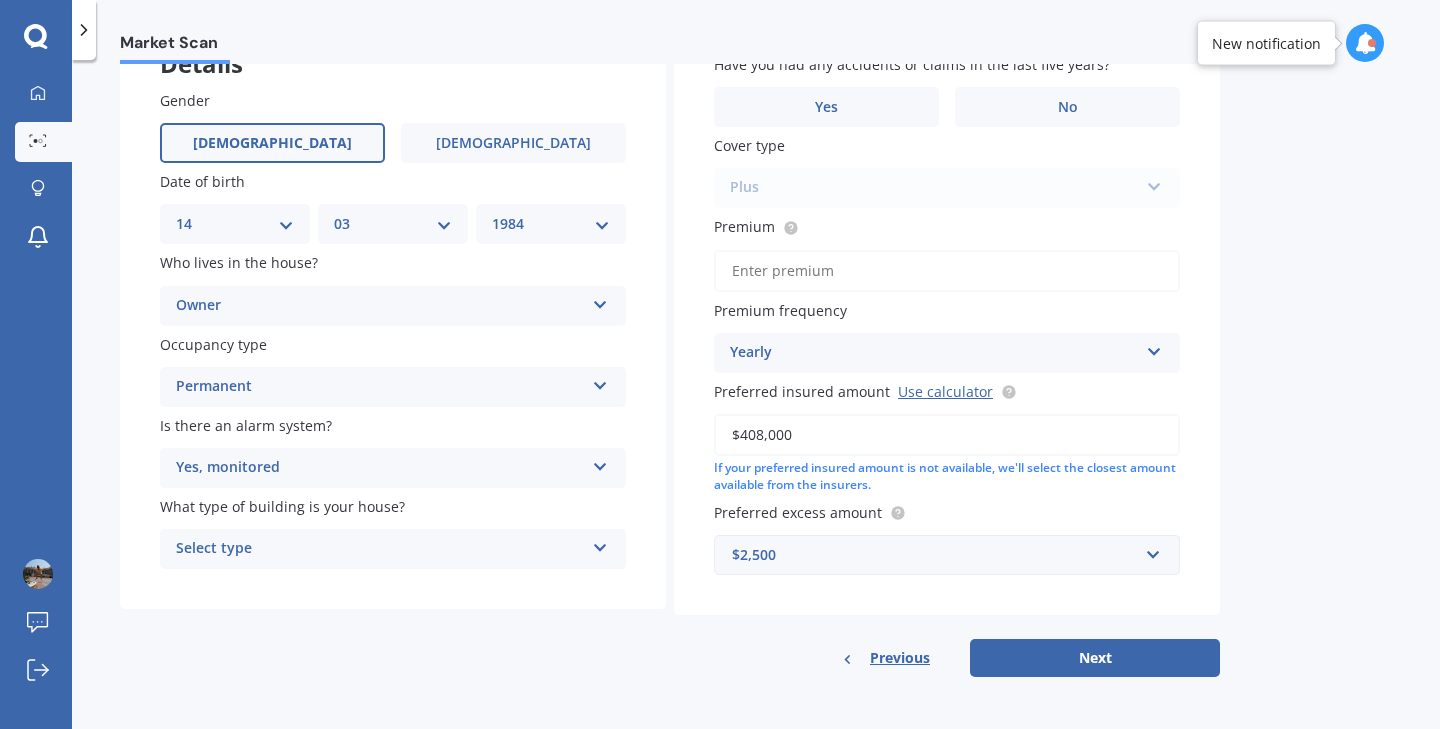 click at bounding box center (600, 463) 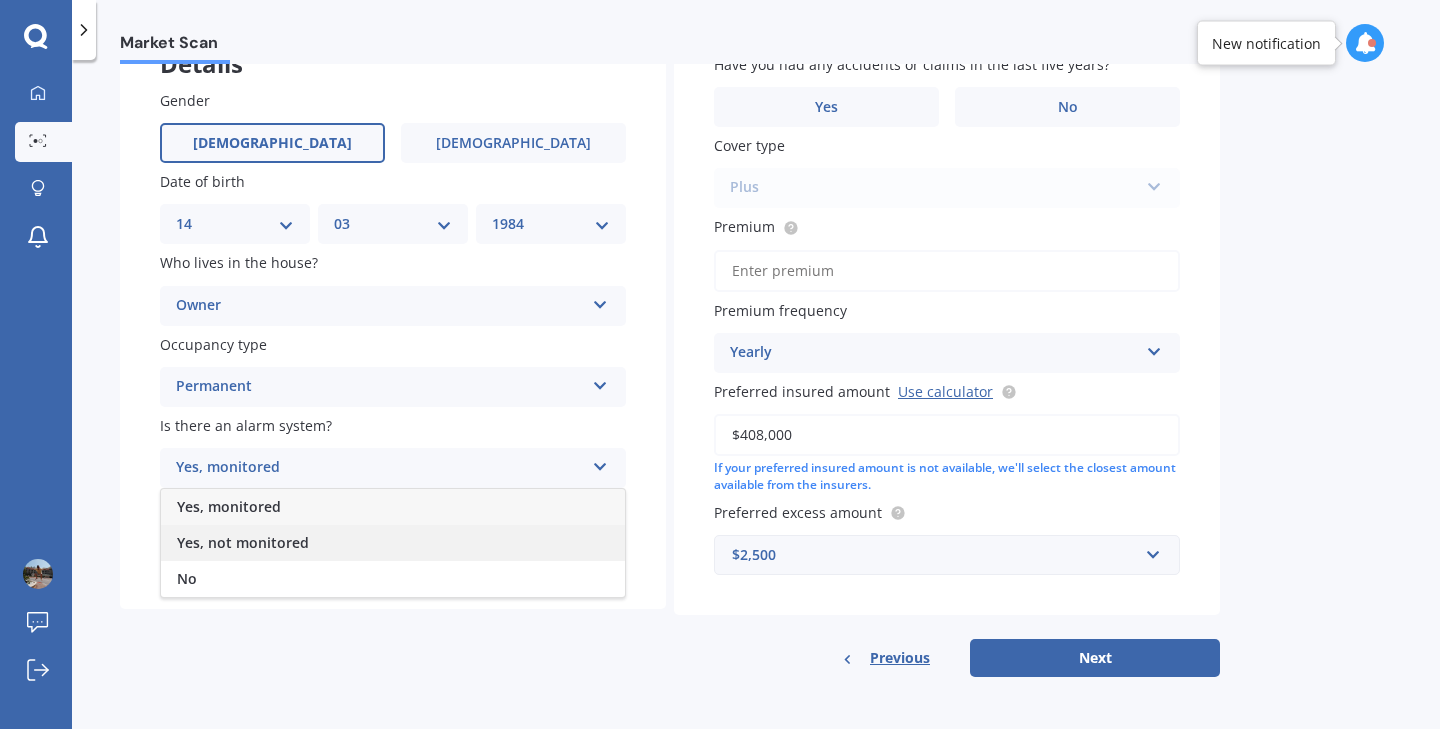 click on "Yes, not monitored" at bounding box center [393, 543] 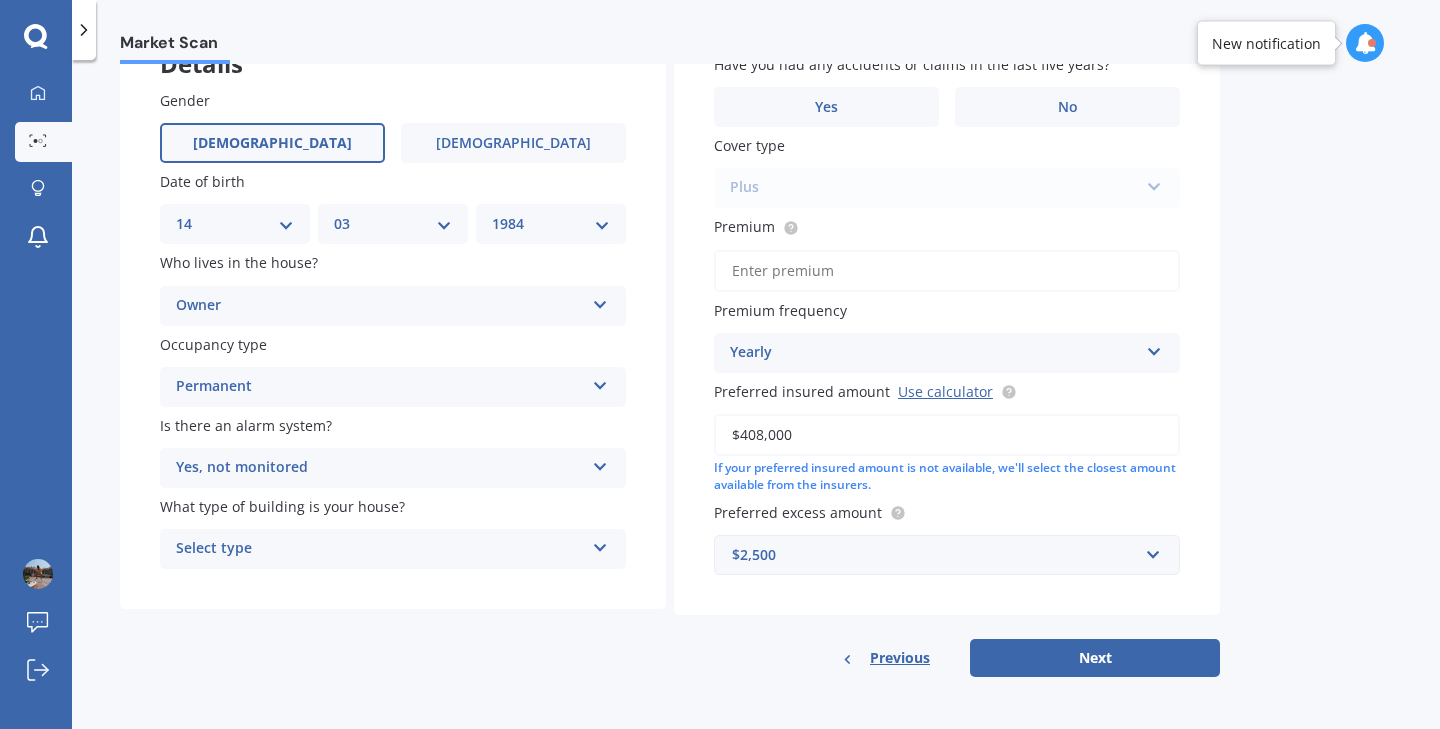 click on "Details Gender [DEMOGRAPHIC_DATA] [DEMOGRAPHIC_DATA] Date of birth DD 01 02 03 04 05 06 07 08 09 10 11 12 13 14 15 16 17 18 19 20 21 22 23 24 25 26 27 28 29 30 31 MM 01 02 03 04 05 06 07 08 09 10 11 12 YYYY 2009 2008 2007 2006 2005 2004 2003 2002 2001 2000 1999 1998 1997 1996 1995 1994 1993 1992 1991 1990 1989 1988 1987 1986 1985 1984 1983 1982 1981 1980 1979 1978 1977 1976 1975 1974 1973 1972 1971 1970 1969 1968 1967 1966 1965 1964 1963 1962 1961 1960 1959 1958 1957 1956 1955 1954 1953 1952 1951 1950 1949 1948 1947 1946 1945 1944 1943 1942 1941 1940 1939 1938 1937 1936 1935 1934 1933 1932 1931 1930 1929 1928 1927 1926 1925 1924 1923 1922 1921 1920 1919 1918 1917 1916 1915 1914 1913 1912 1911 1910 Who lives in the house? Owner Owner Owner + Boarder Occupancy type Permanent Permanent Holiday (without tenancy) Is there an alarm system? Yes, not monitored Yes, monitored Yes, not monitored No What type of building is your house? Select type Freestanding Multi-unit (in a block of 6 or less) Multi-unit (in a block of 7-10) Yes No Cover type" at bounding box center [670, 345] 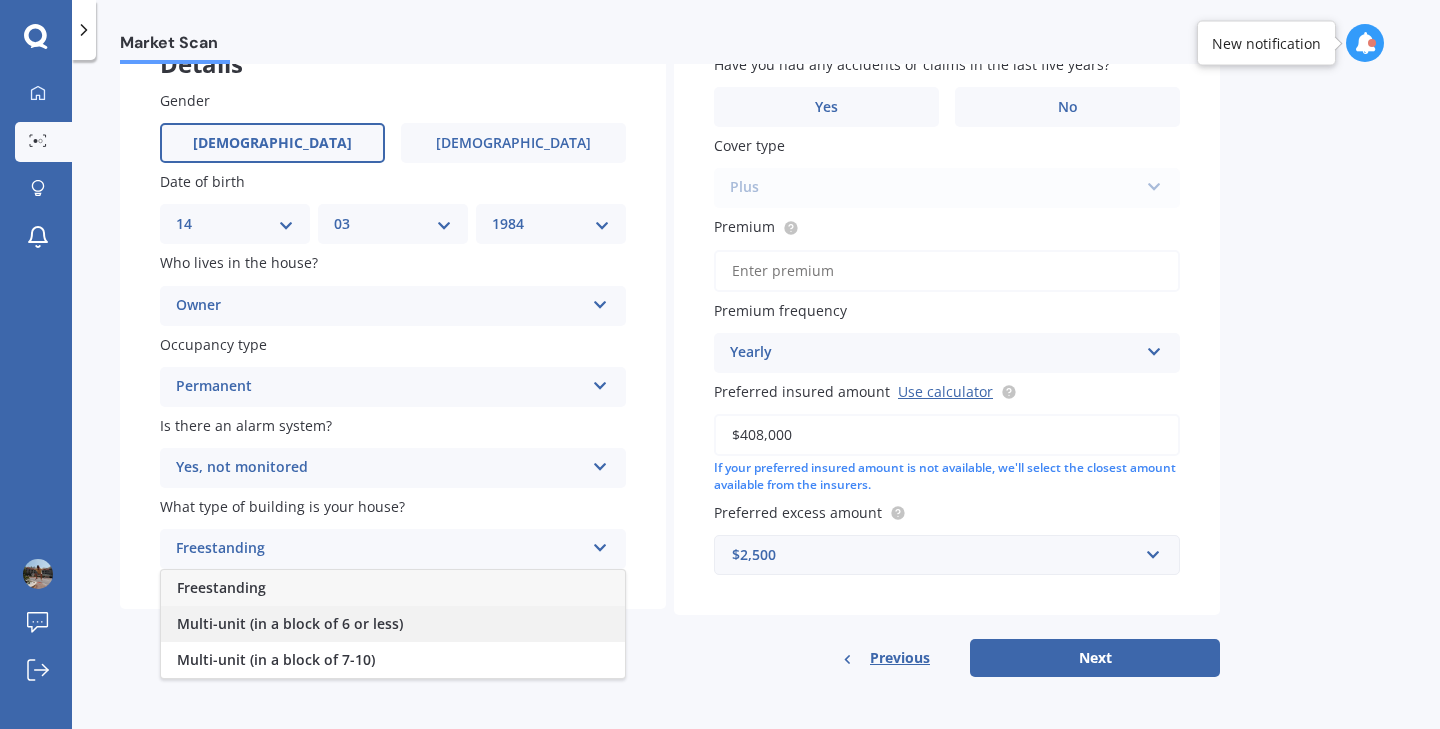 click on "Multi-unit (in a block of 6 or less)" at bounding box center [393, 624] 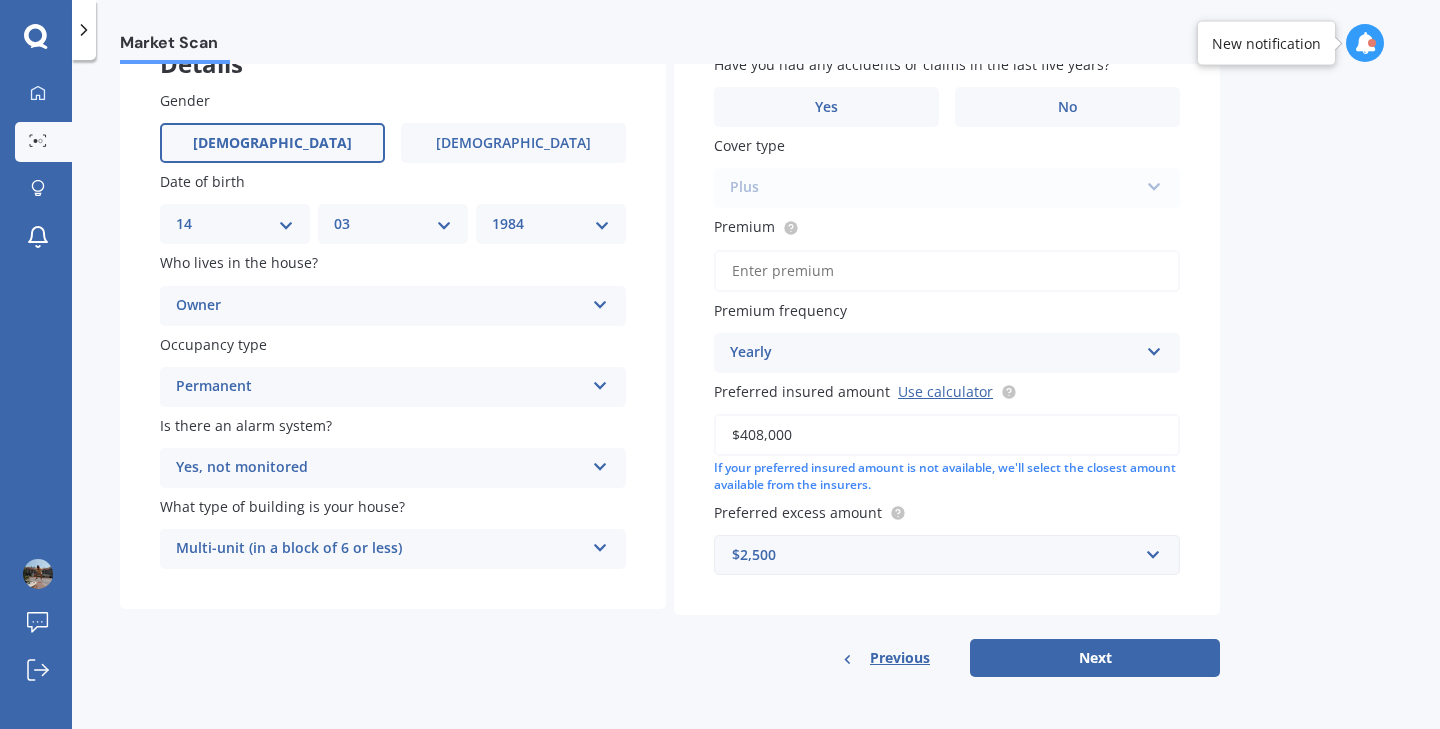 click on "Have you had any accidents or claims in the last five years? Yes No Cover type Plus Standard Cover Premium Cover Plus Premium Premium frequency Yearly Yearly Six-Monthly Quarterly Monthly Fortnightly Weekly Preferred insured amount Use calculator $408,000 If your preferred insured amount is not available, we'll select the closest amount available from the insurers. Preferred excess amount $2,500 $300 $400 $500 $750 $1,000 $2,000 $2,500" at bounding box center [947, 314] 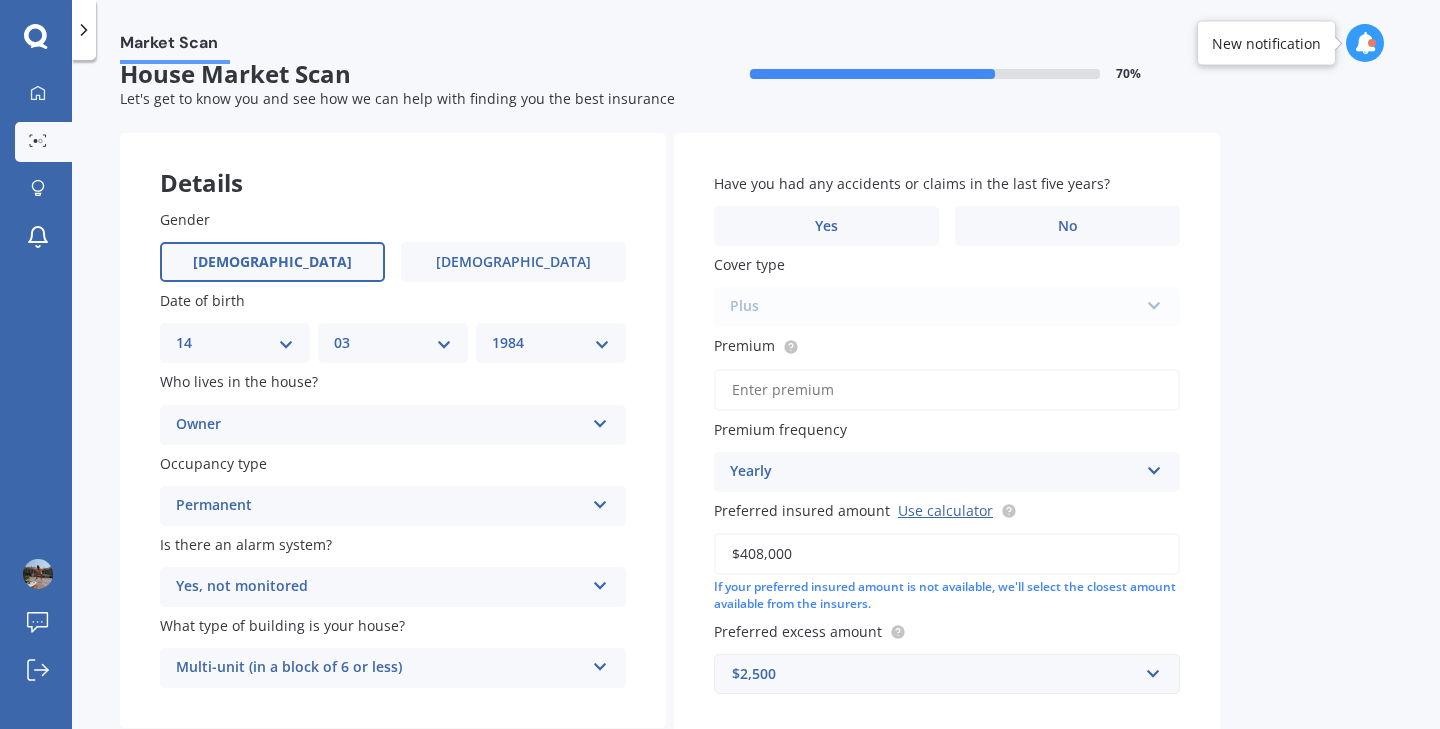 scroll, scrollTop: 0, scrollLeft: 0, axis: both 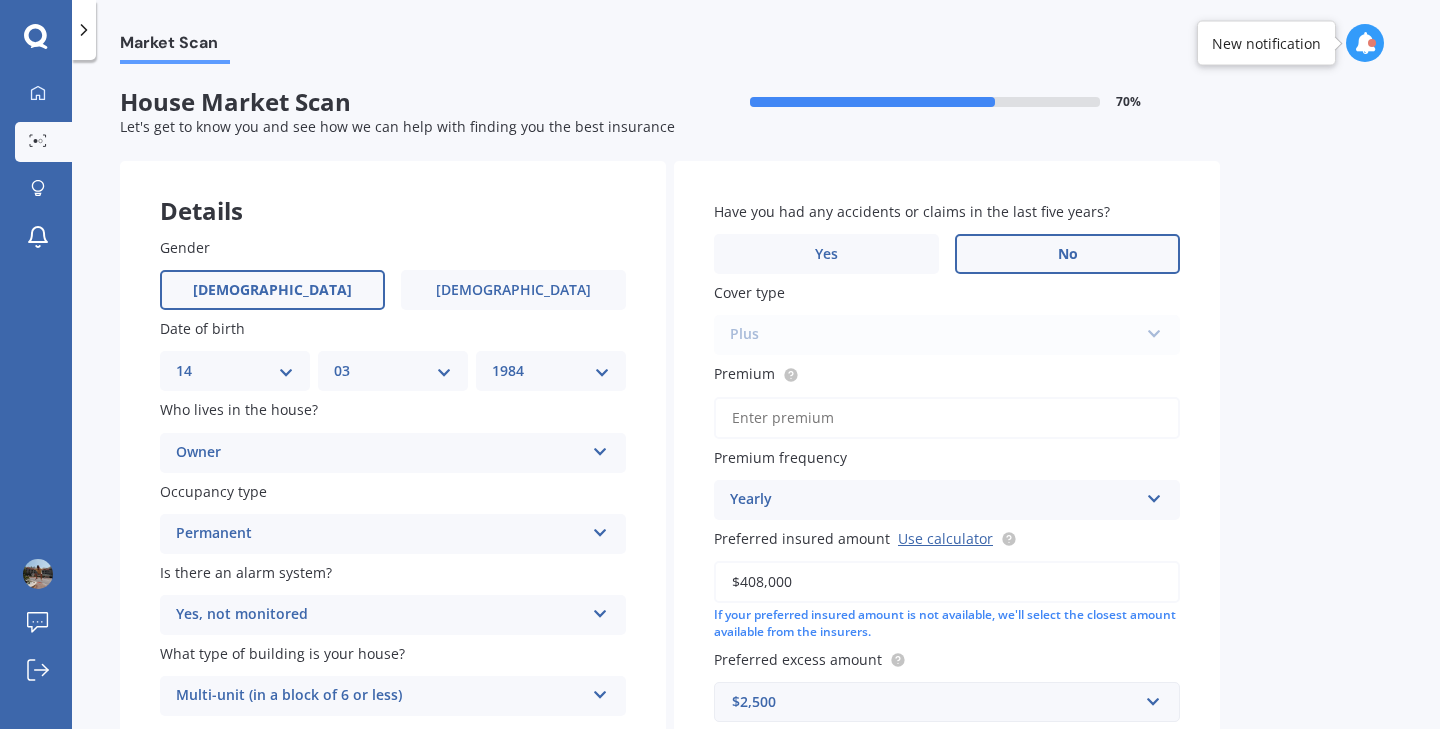 click on "No" at bounding box center (1068, 254) 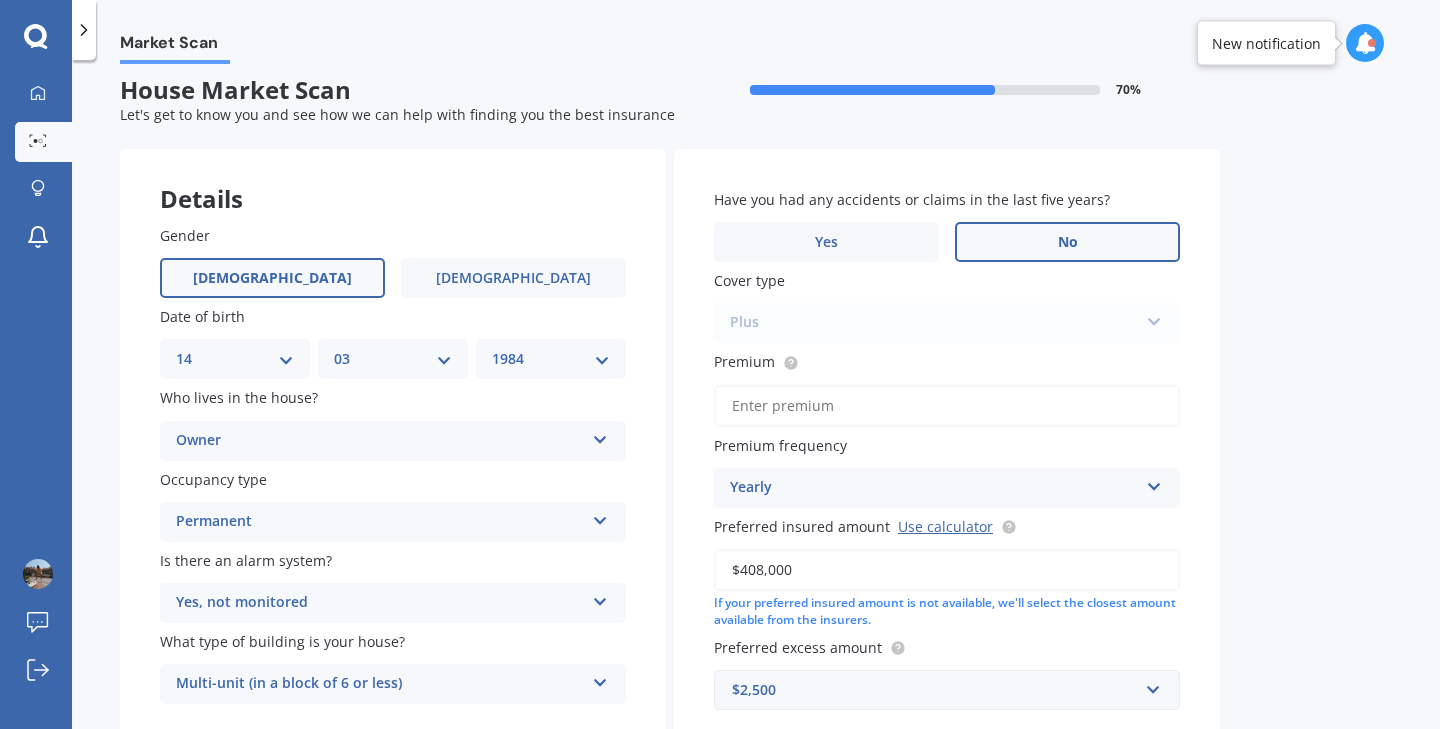 click on "Plus Standard Cover Premium Cover Plus" at bounding box center (947, 323) 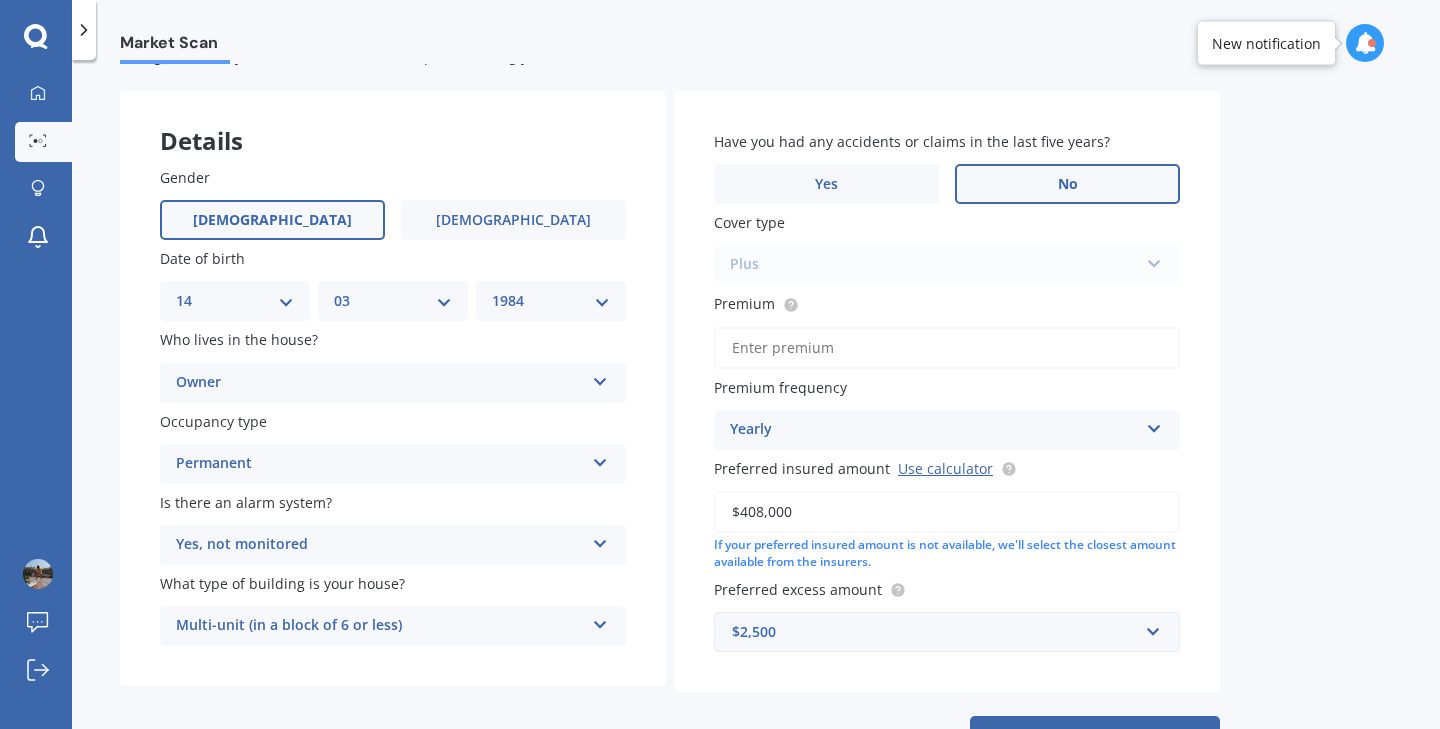 click on "Premium" at bounding box center [947, 348] 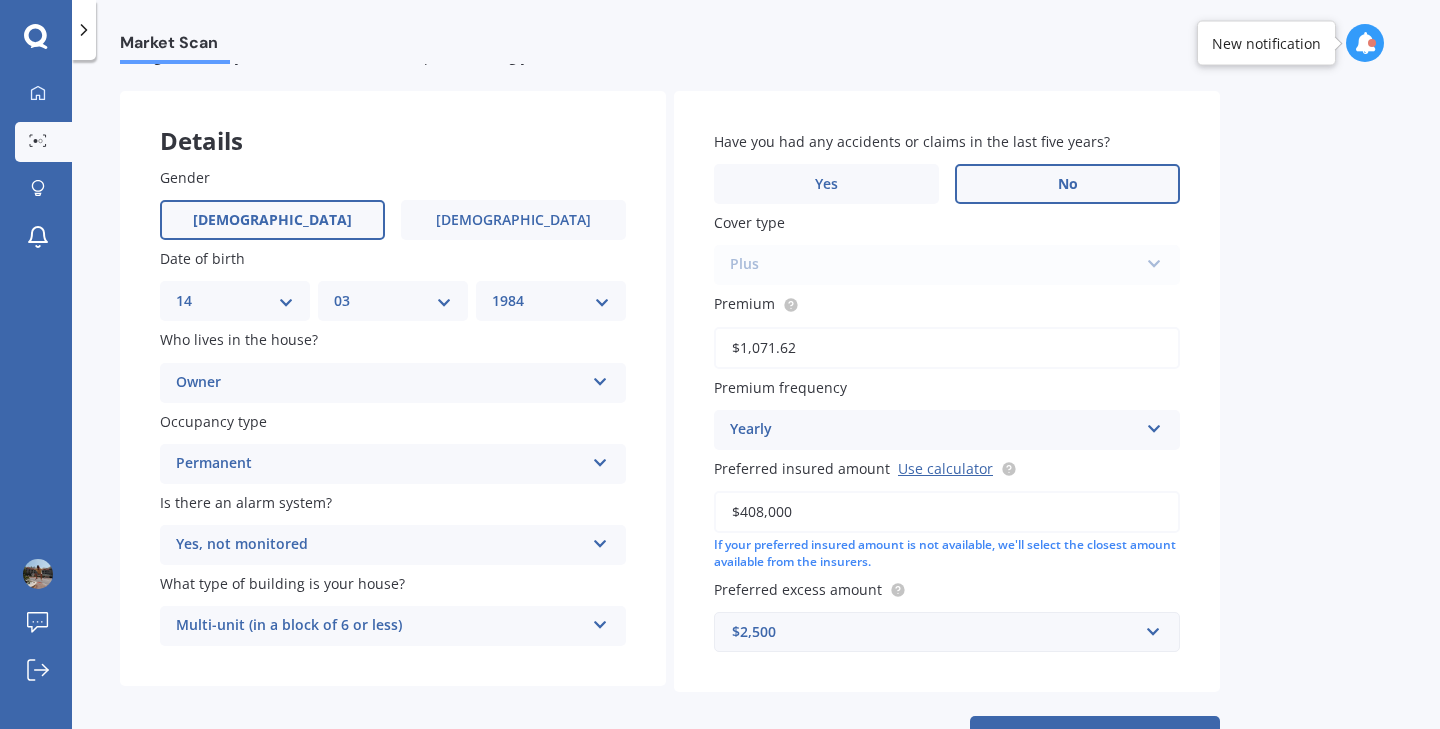 type on "$1,071.62" 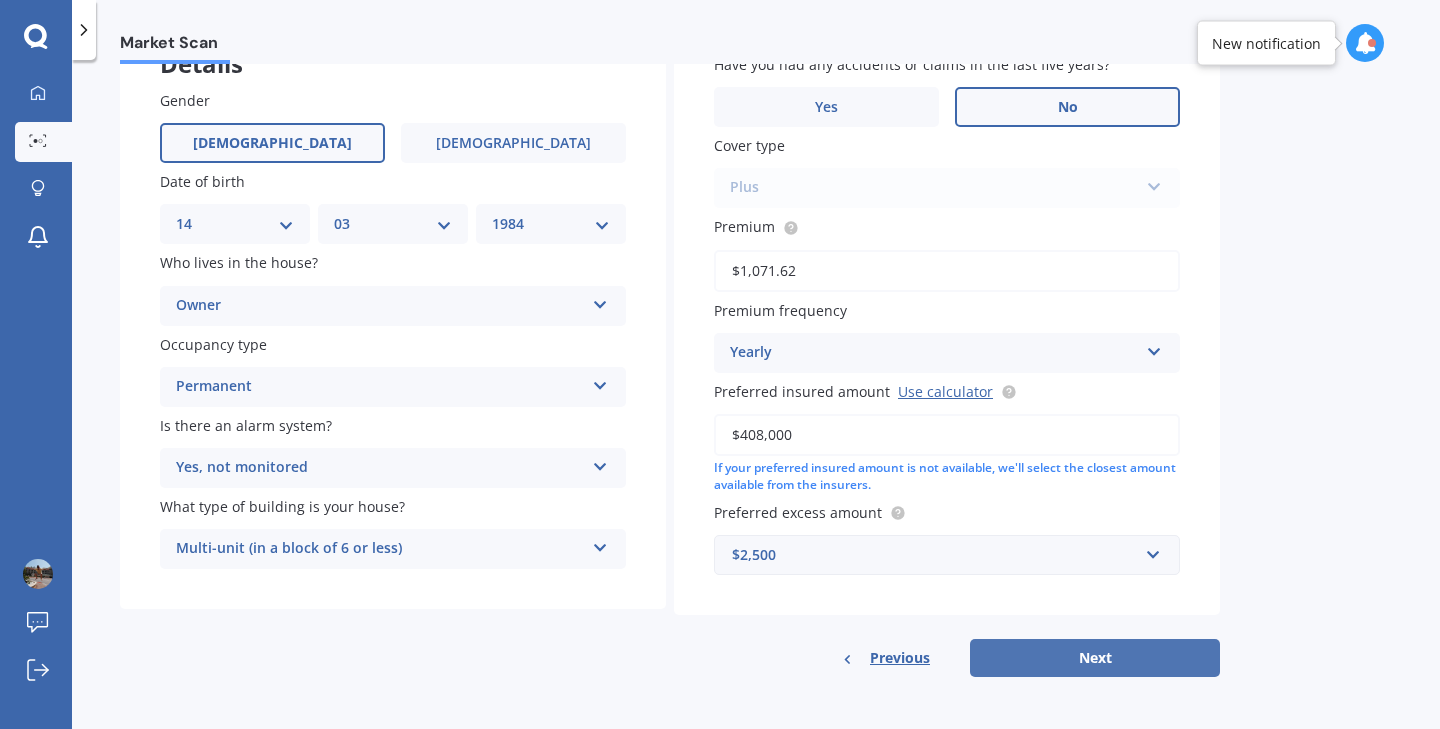 click on "Next" at bounding box center (1095, 658) 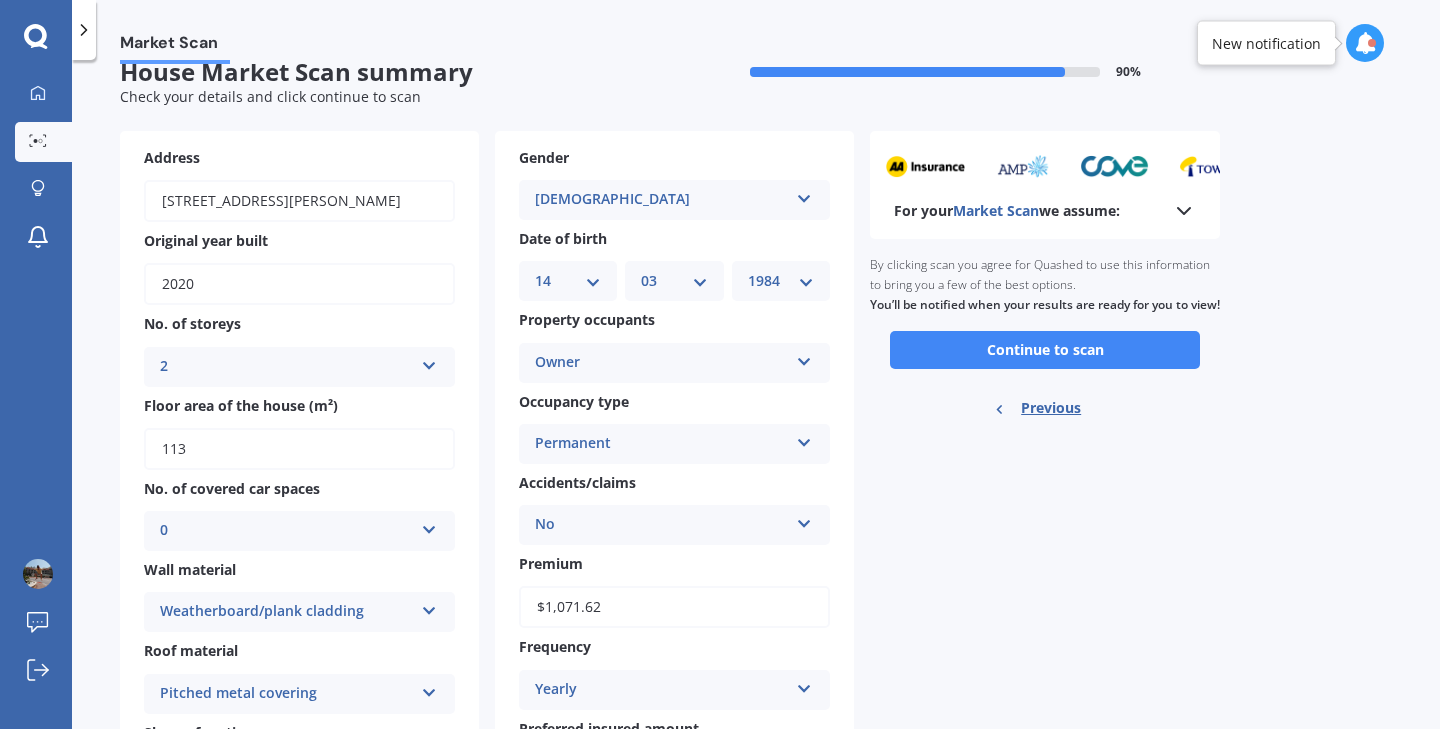 scroll, scrollTop: 0, scrollLeft: 0, axis: both 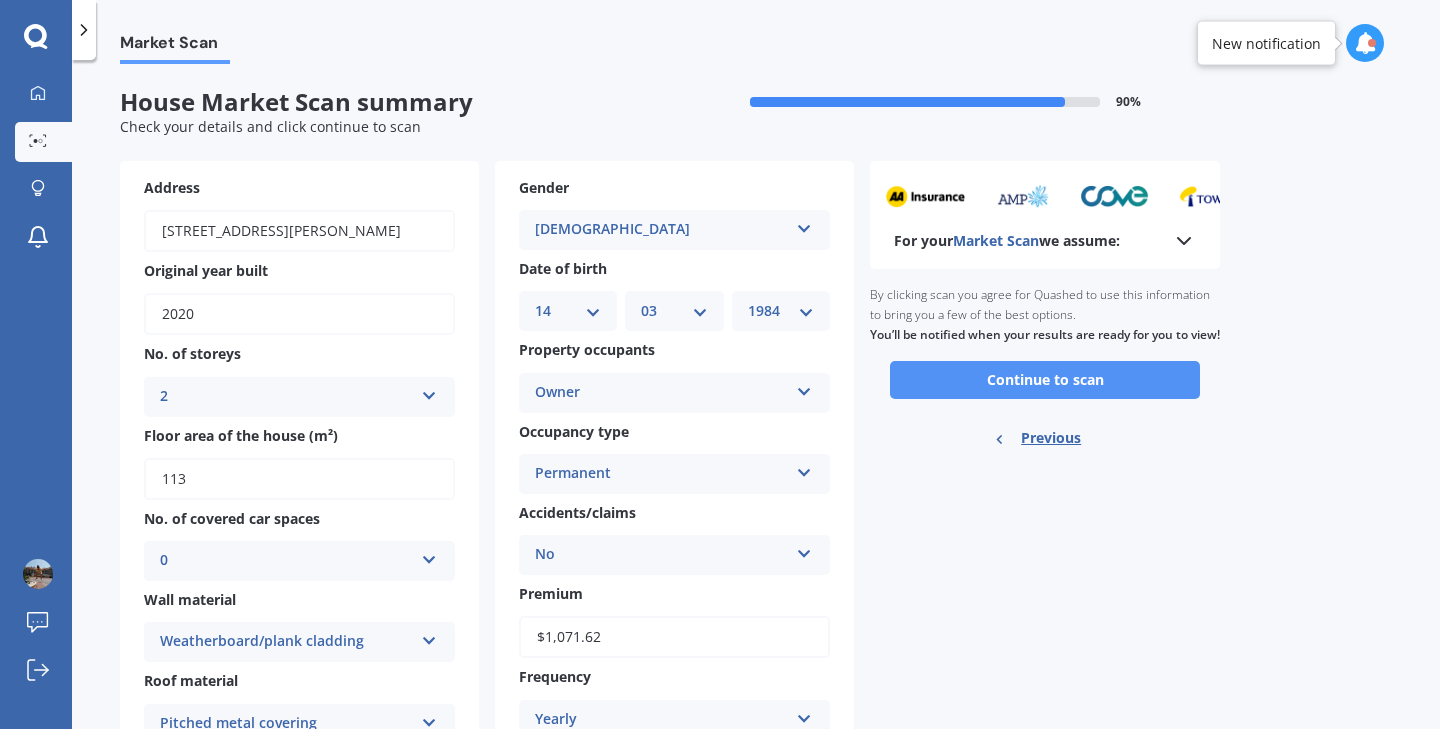 click on "Continue to scan" at bounding box center (1045, 380) 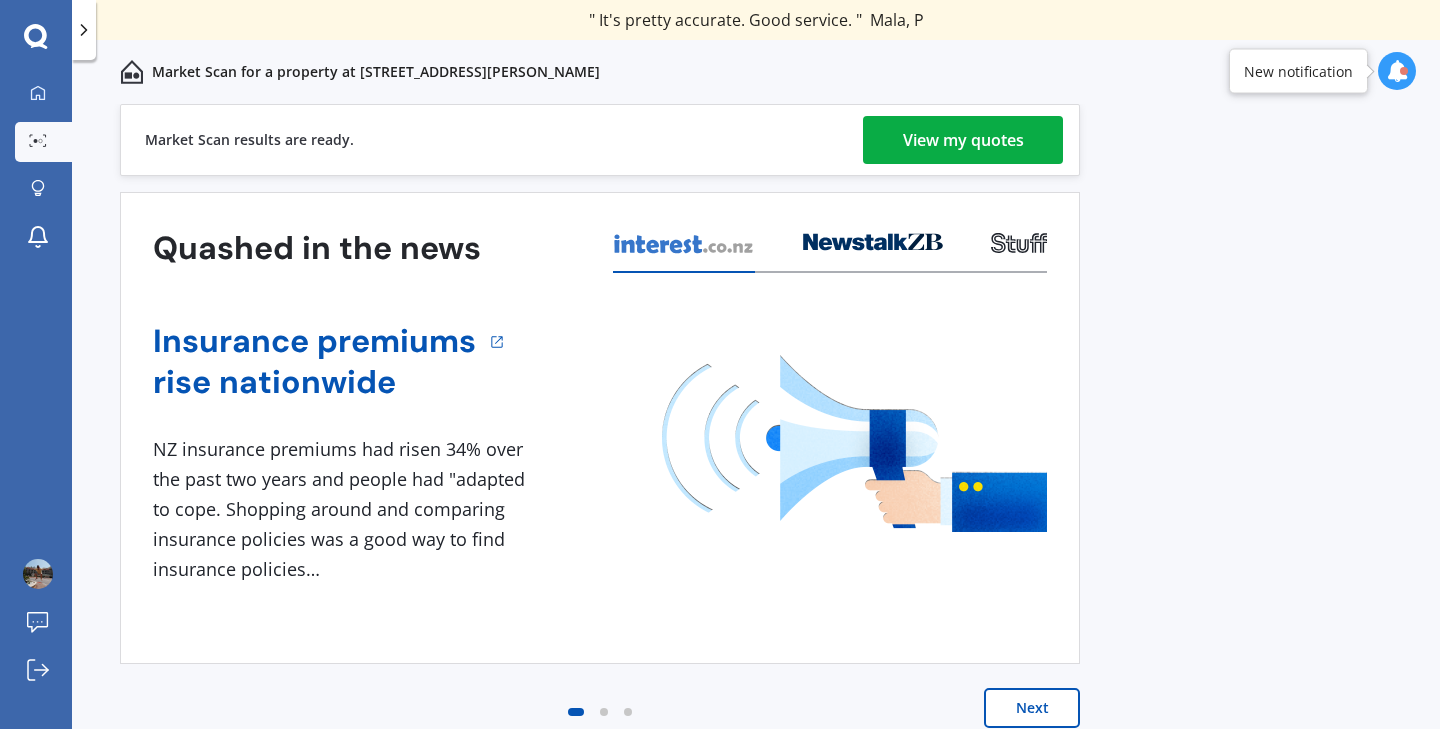 click on "View my quotes" at bounding box center (963, 140) 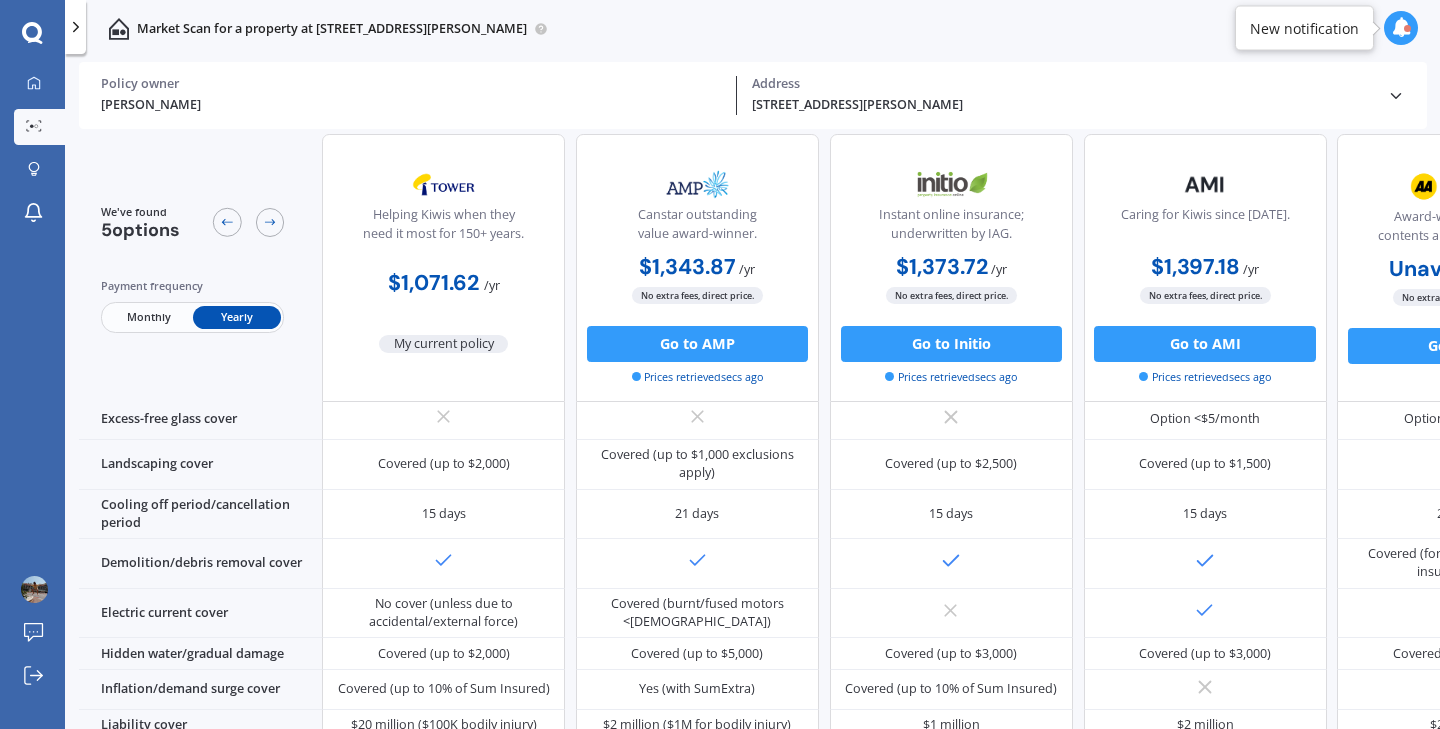 scroll, scrollTop: 0, scrollLeft: 0, axis: both 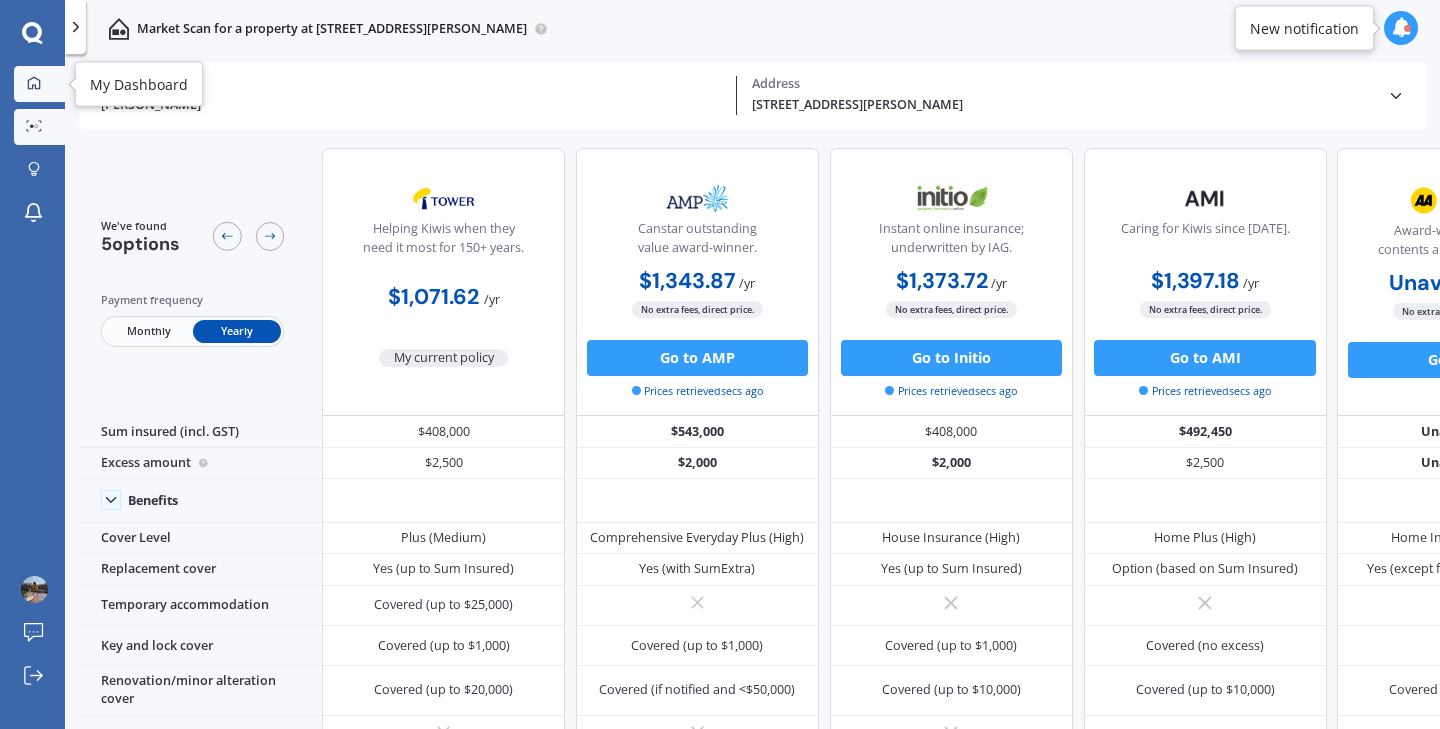 click 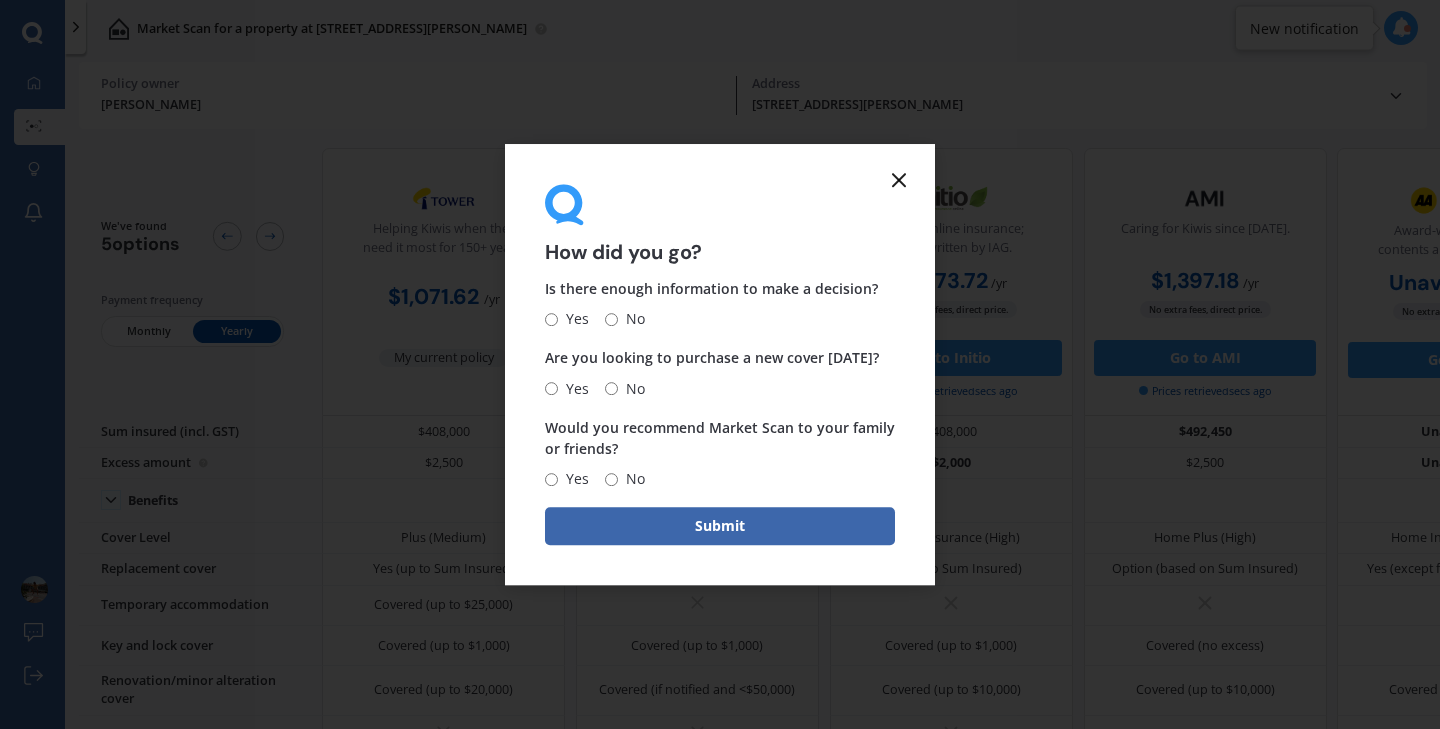 click 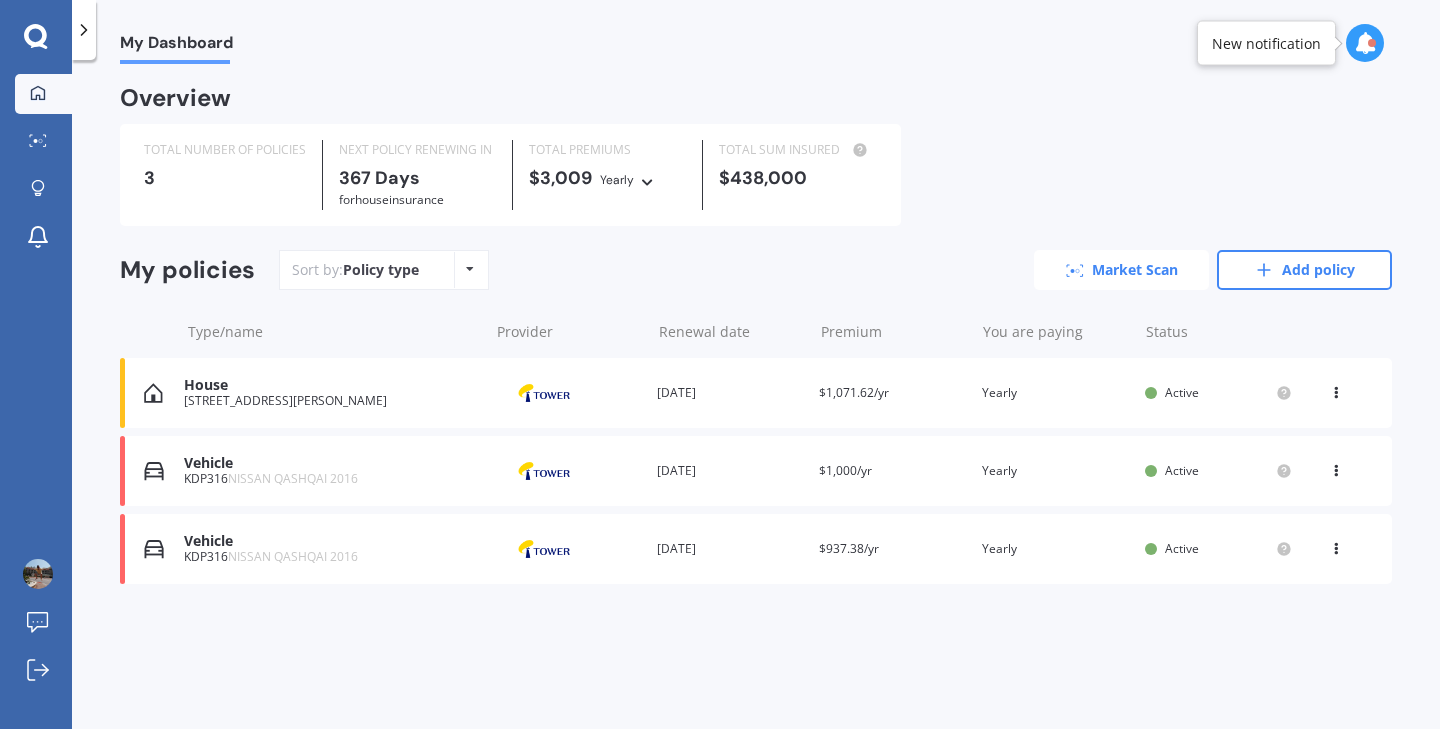 click on "Market Scan" at bounding box center [1121, 270] 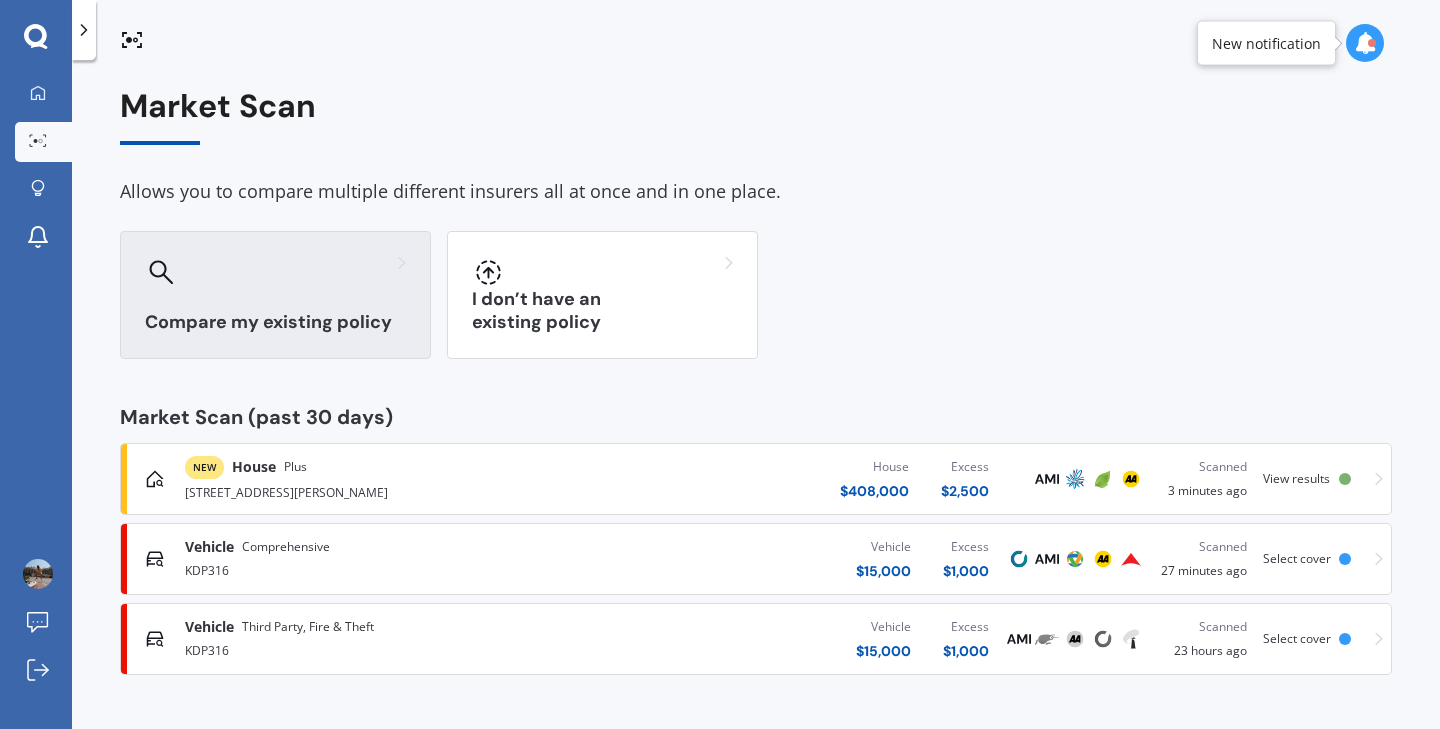 click on "Compare my existing policy" at bounding box center (275, 295) 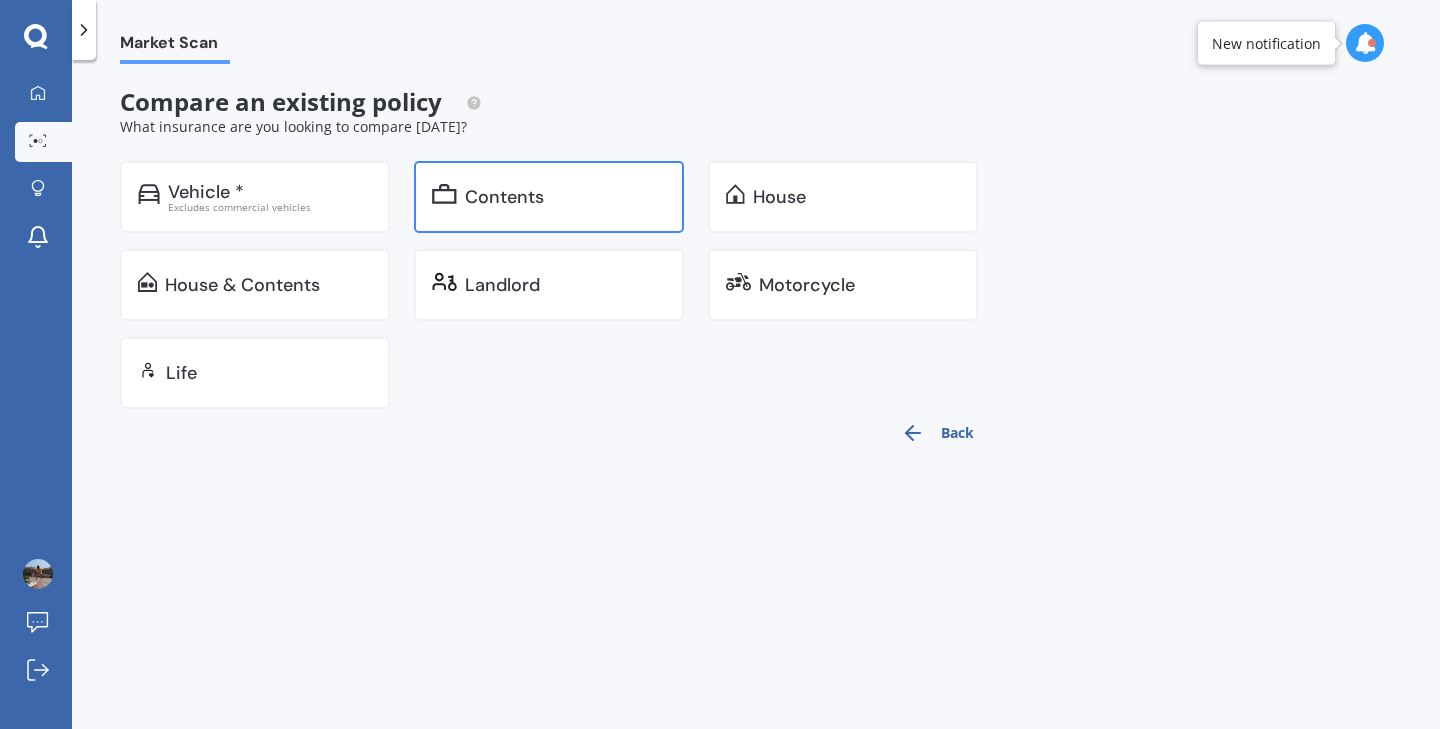click on "Contents" at bounding box center (565, 197) 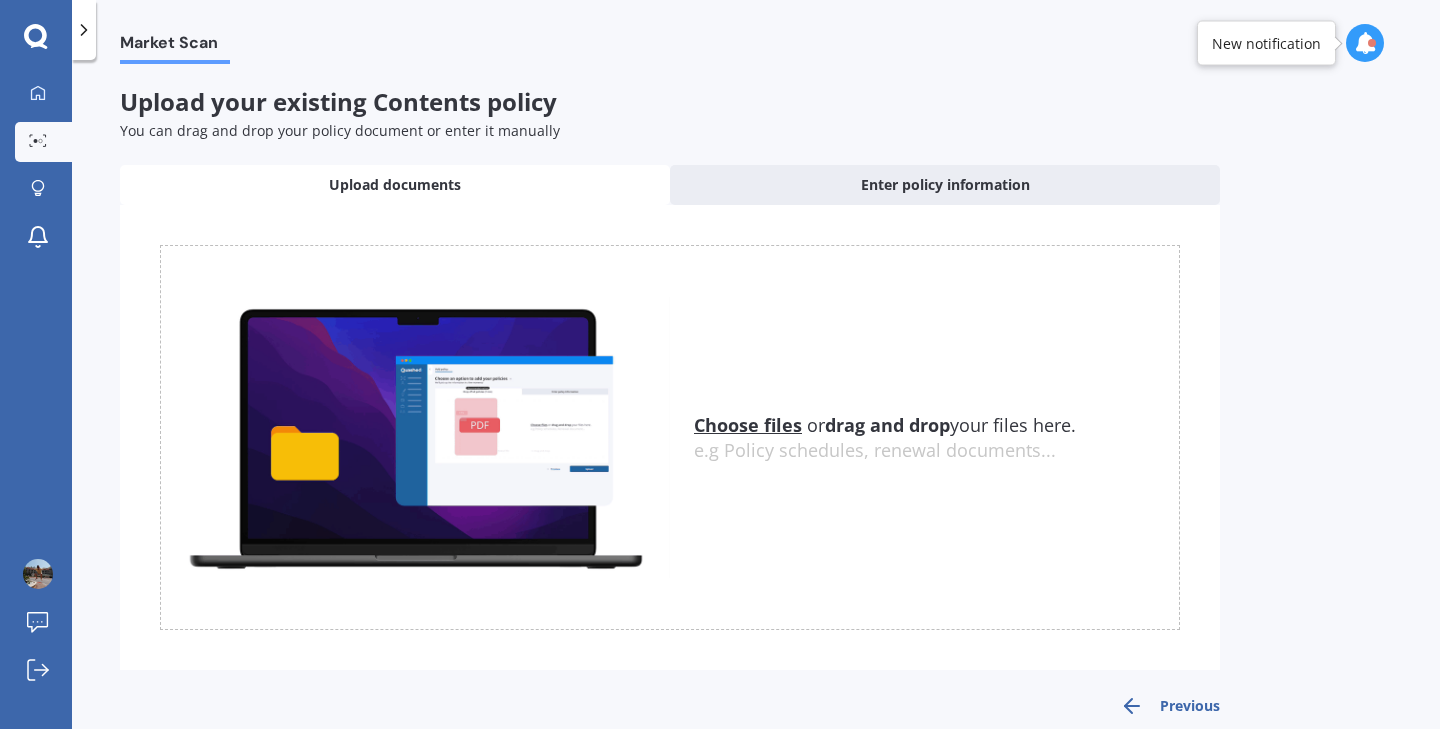 click on "Choose files" at bounding box center [748, 425] 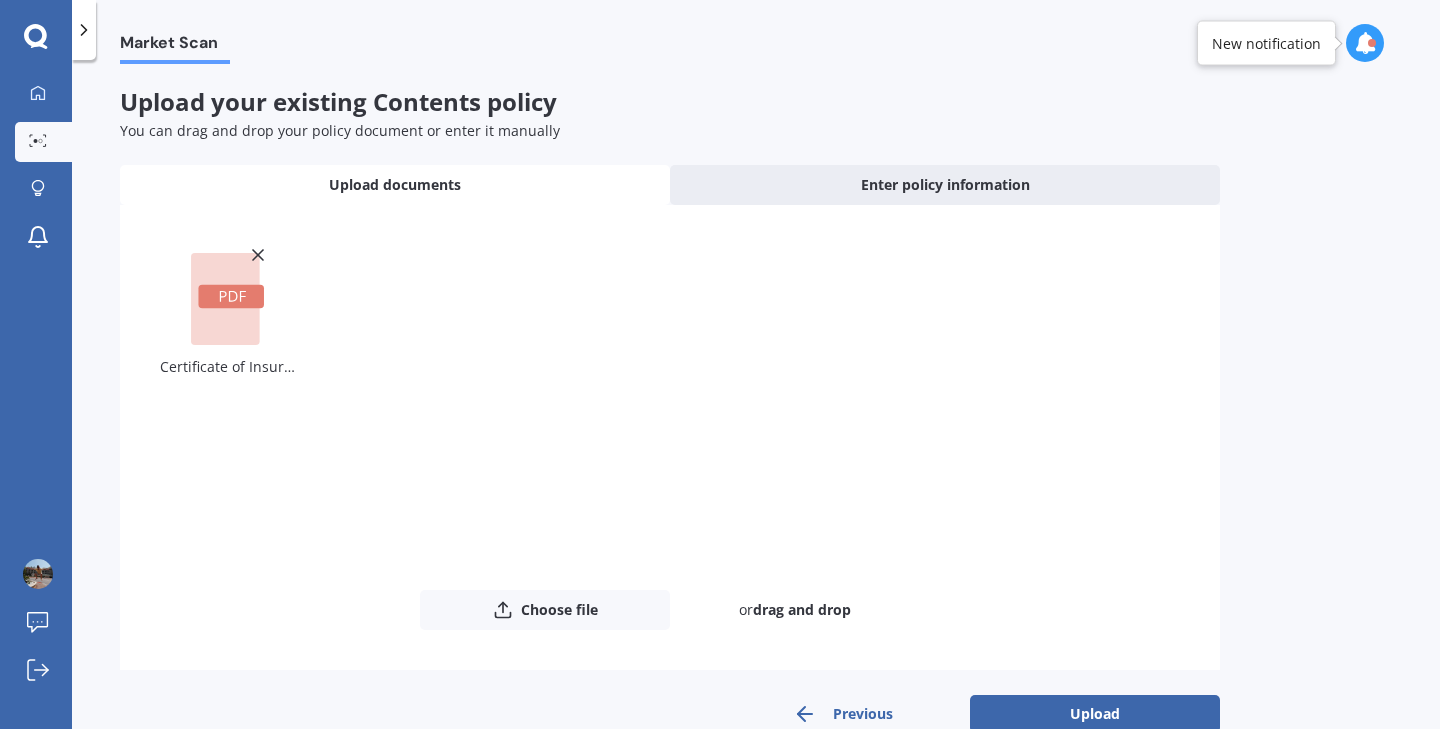 scroll, scrollTop: 41, scrollLeft: 0, axis: vertical 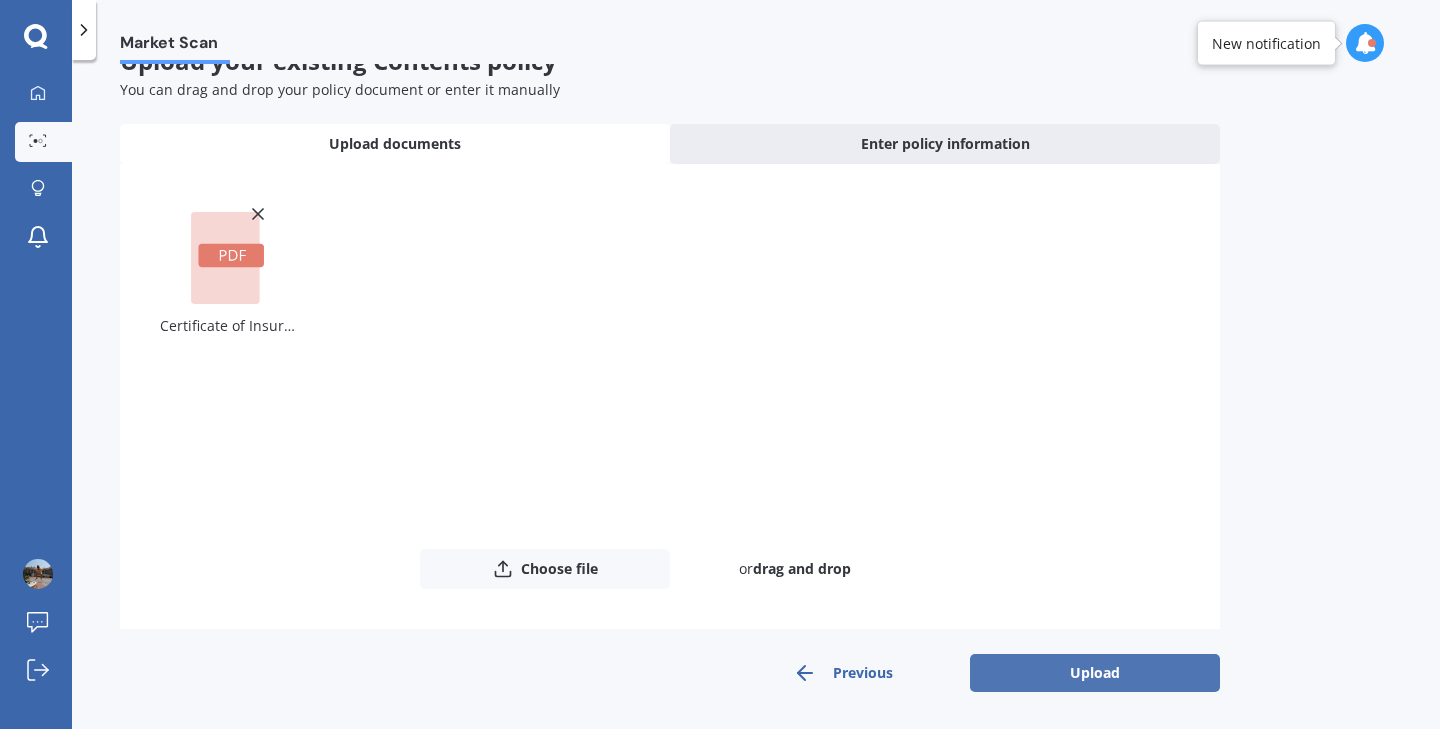 click on "Upload" at bounding box center [1095, 673] 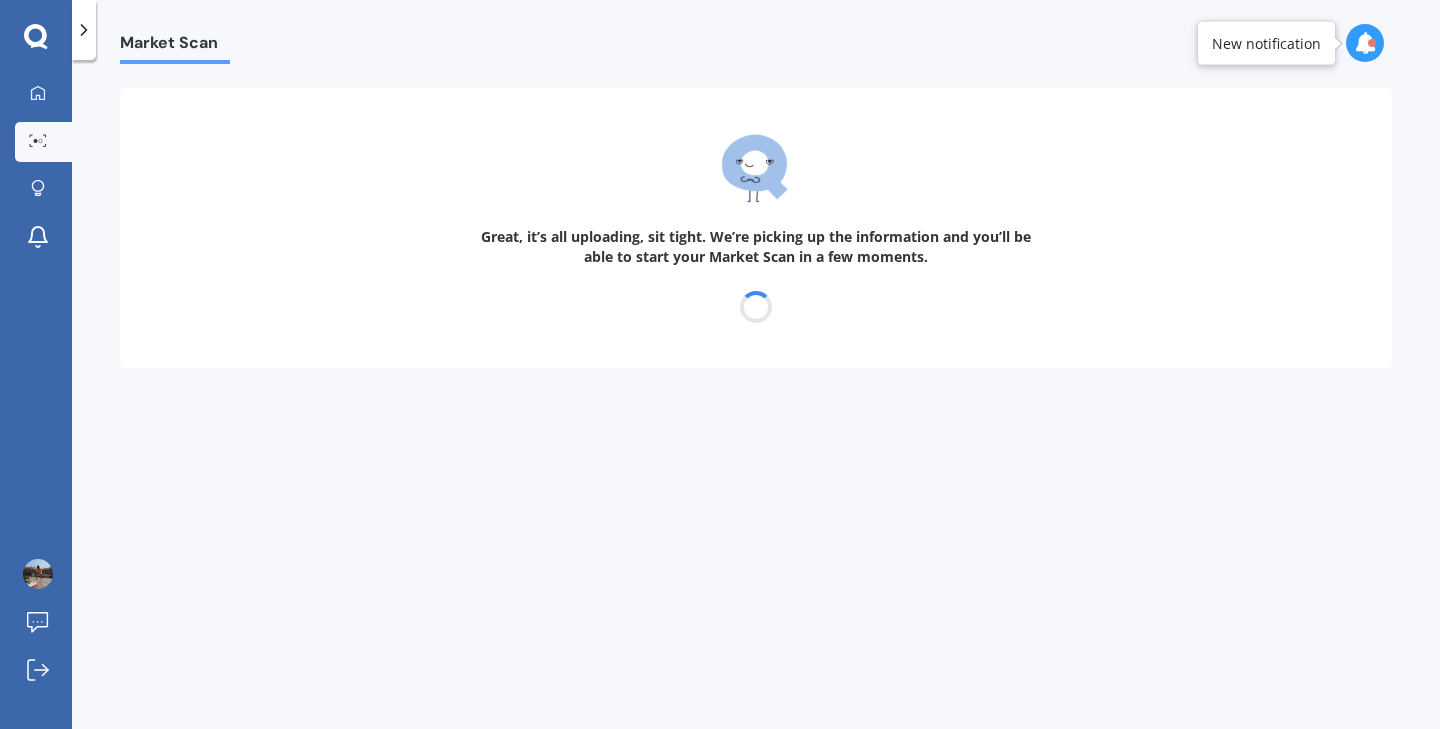 scroll, scrollTop: 0, scrollLeft: 0, axis: both 